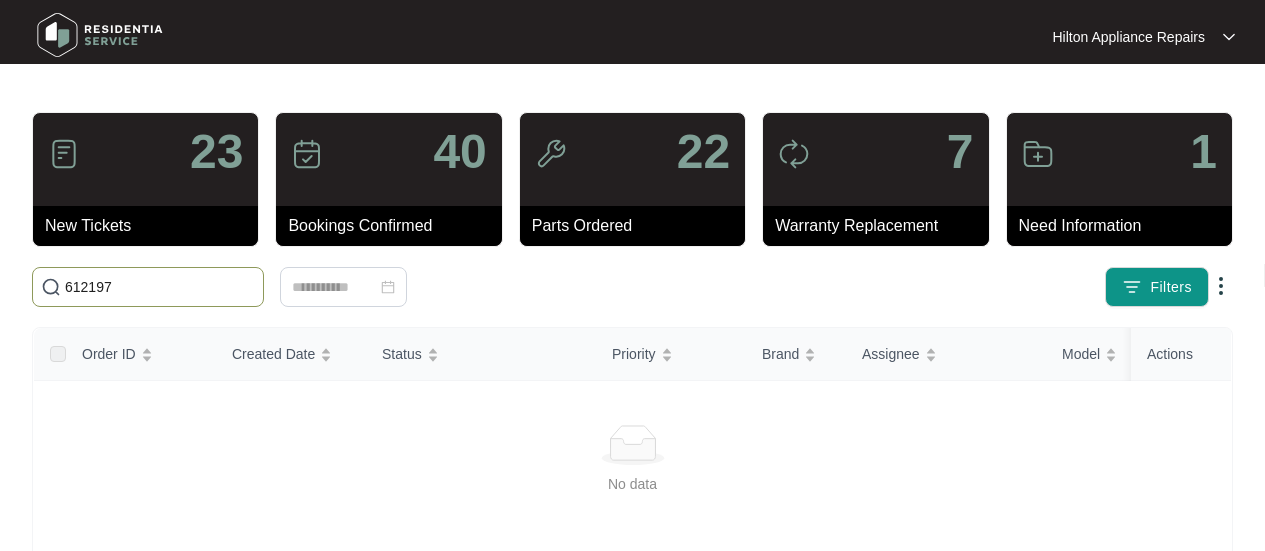 scroll, scrollTop: 0, scrollLeft: 0, axis: both 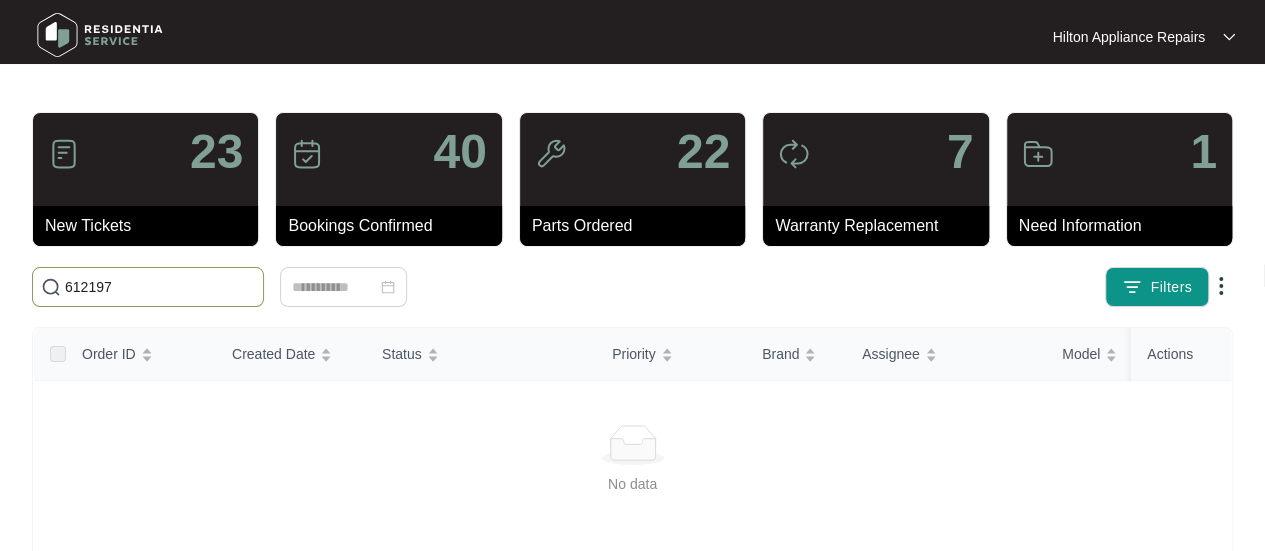 drag, startPoint x: 110, startPoint y: 280, endPoint x: 46, endPoint y: 283, distance: 64.070274 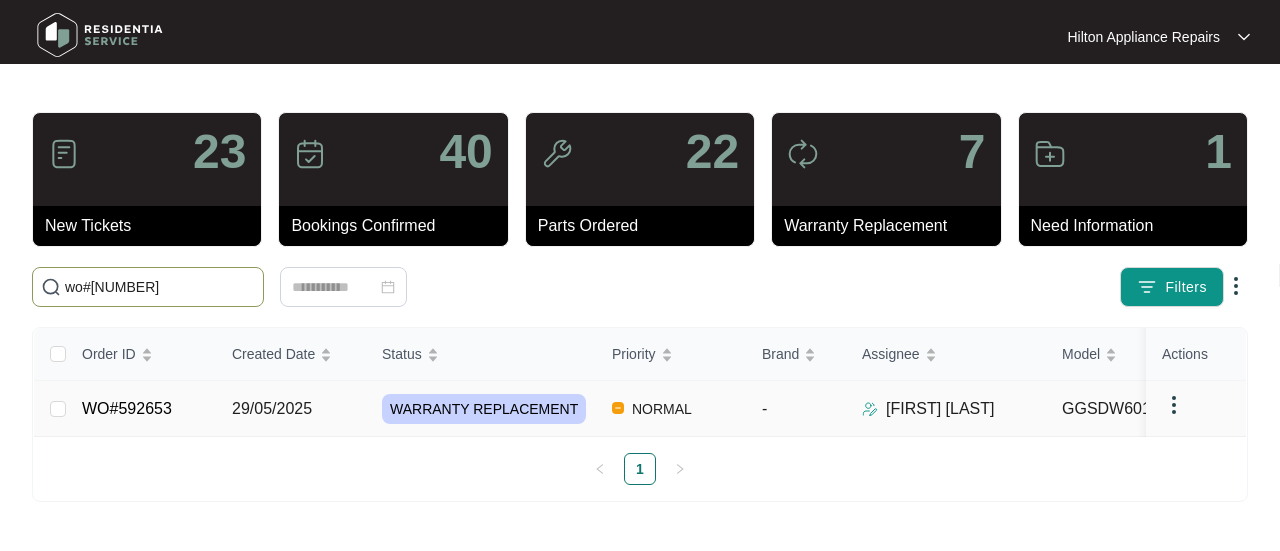 type on "wo#[NUMBER]" 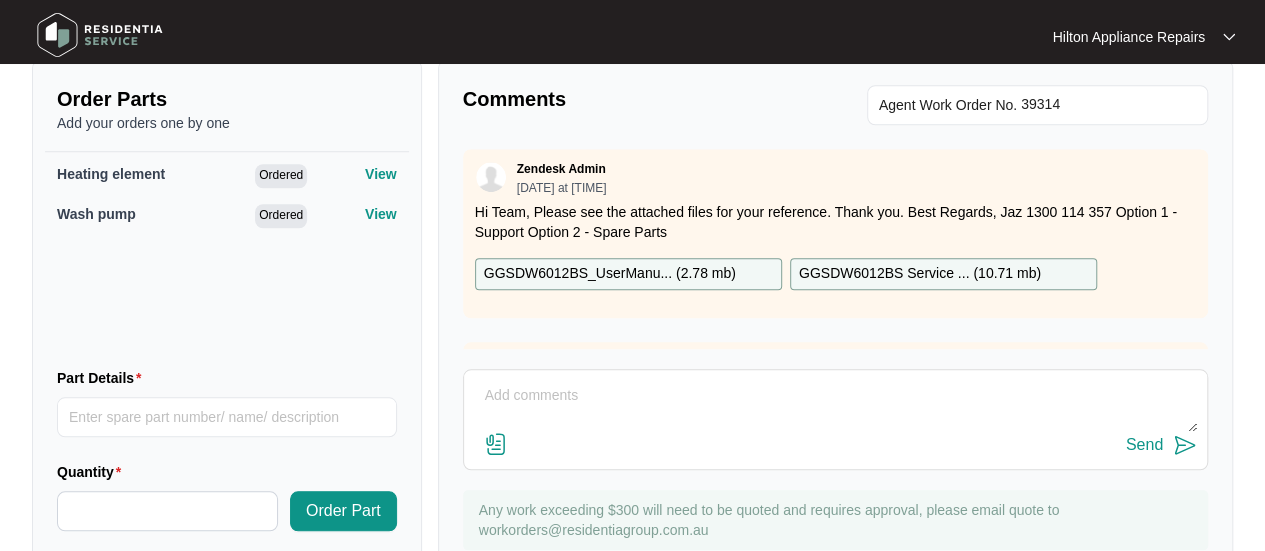scroll, scrollTop: 800, scrollLeft: 0, axis: vertical 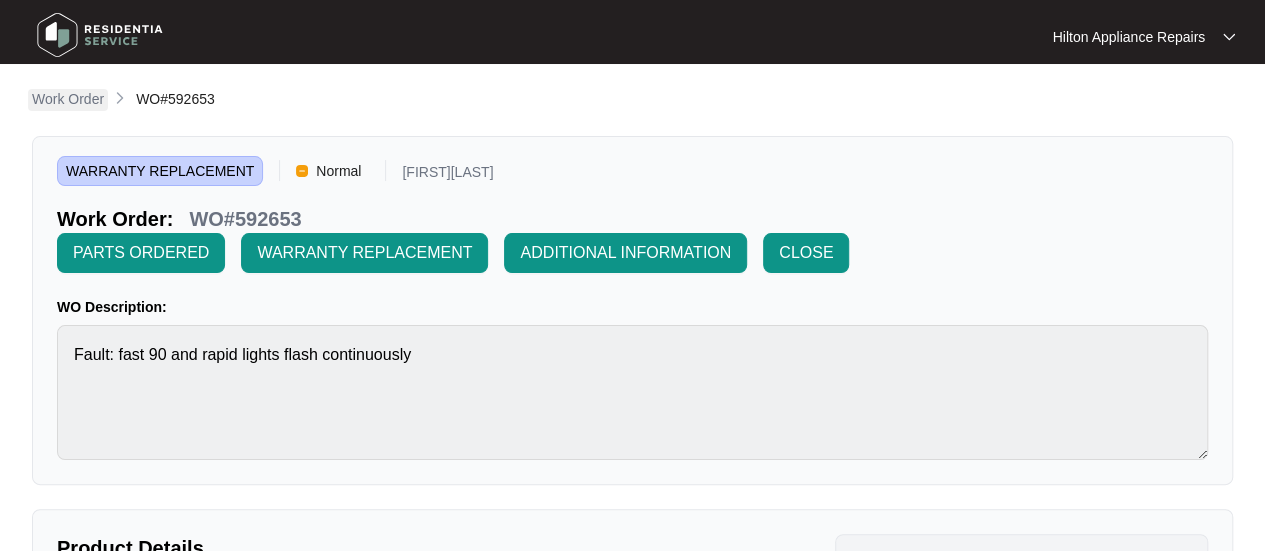 click on "Work Order" at bounding box center [68, 99] 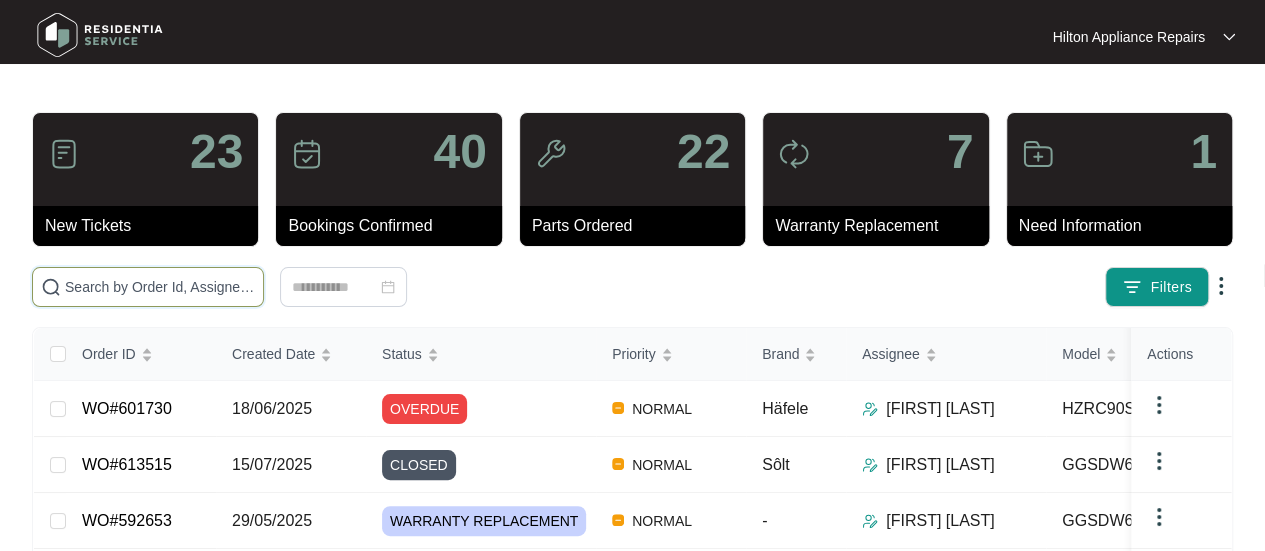 click at bounding box center (160, 287) 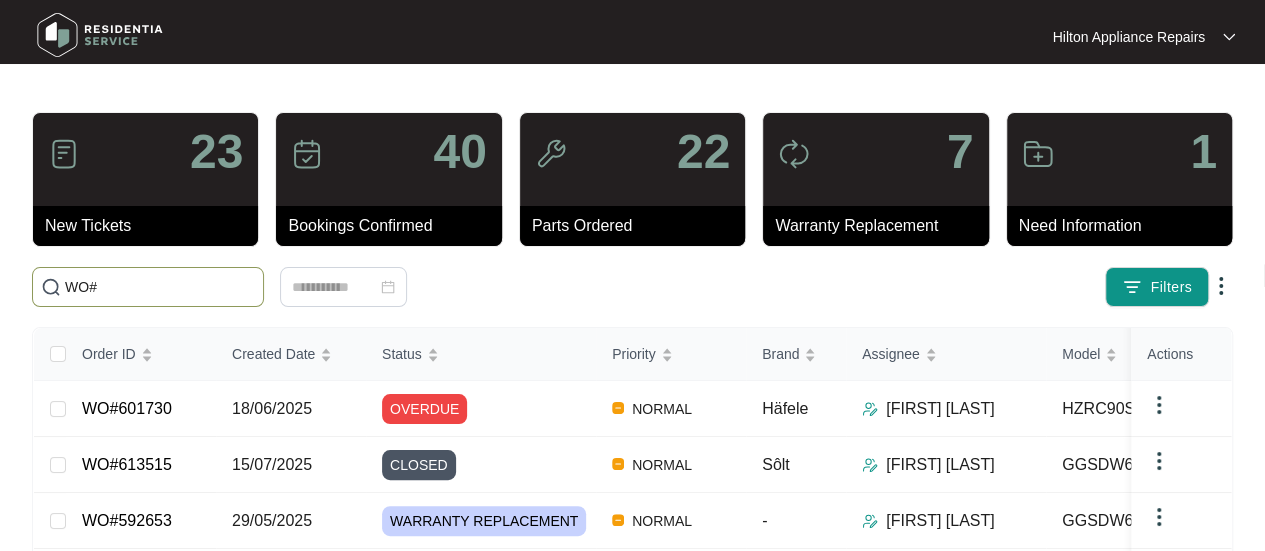 paste on "615416" 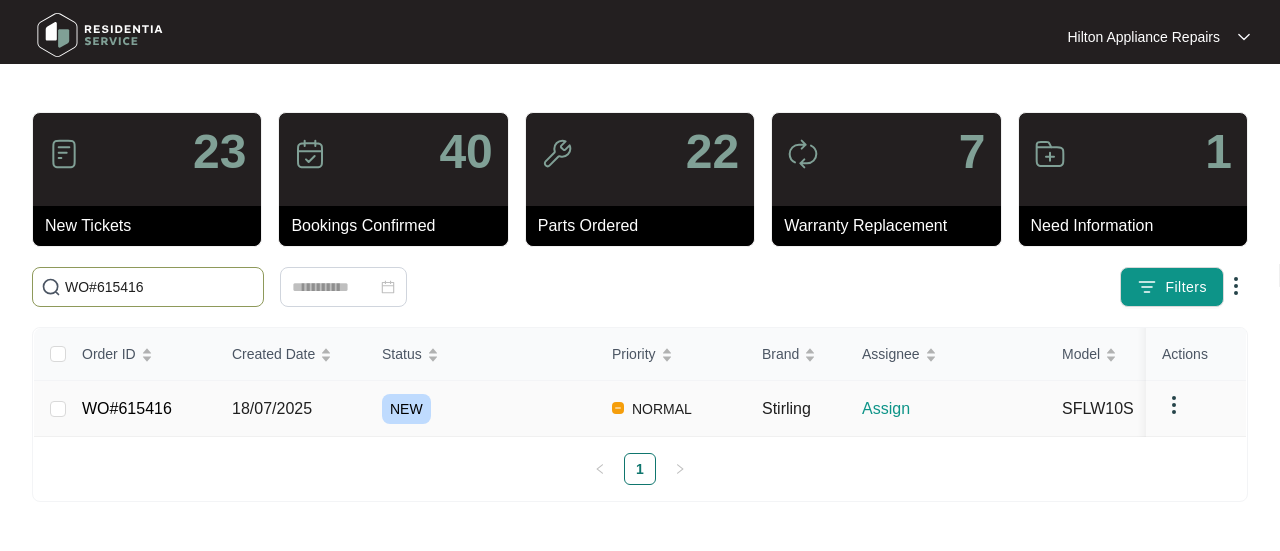 type on "WO#615416" 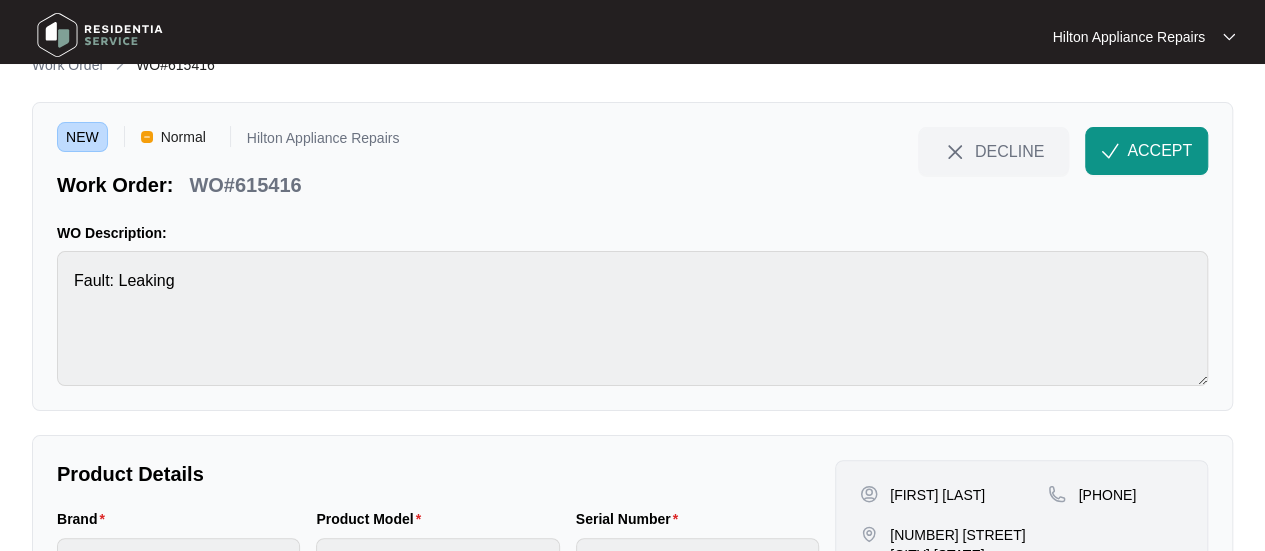 scroll, scrollTop: 0, scrollLeft: 0, axis: both 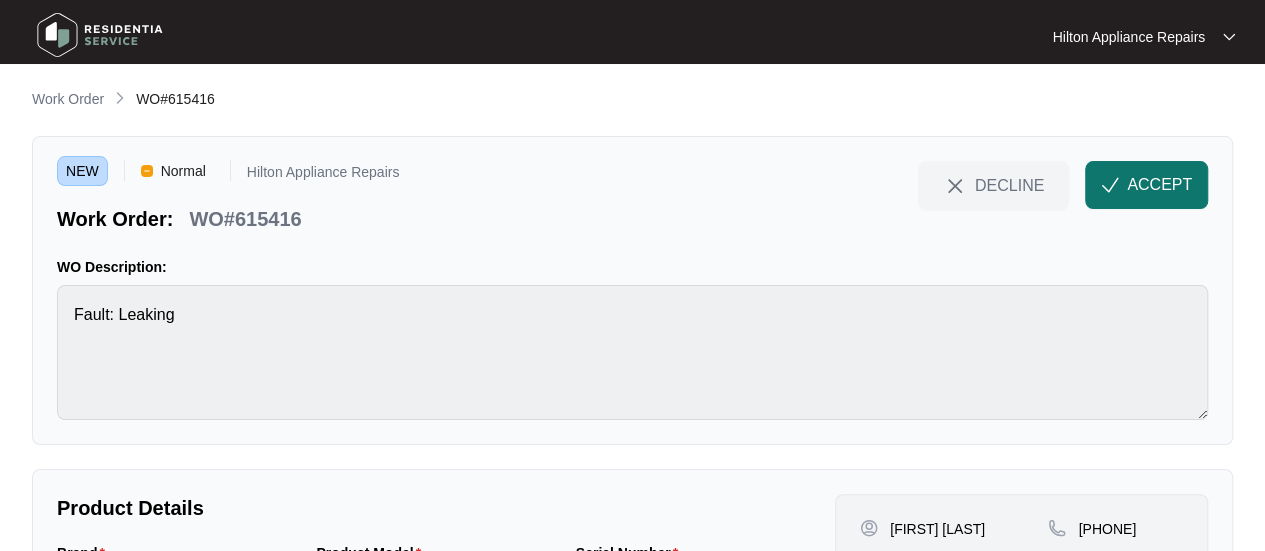 click on "ACCEPT" at bounding box center (1159, 185) 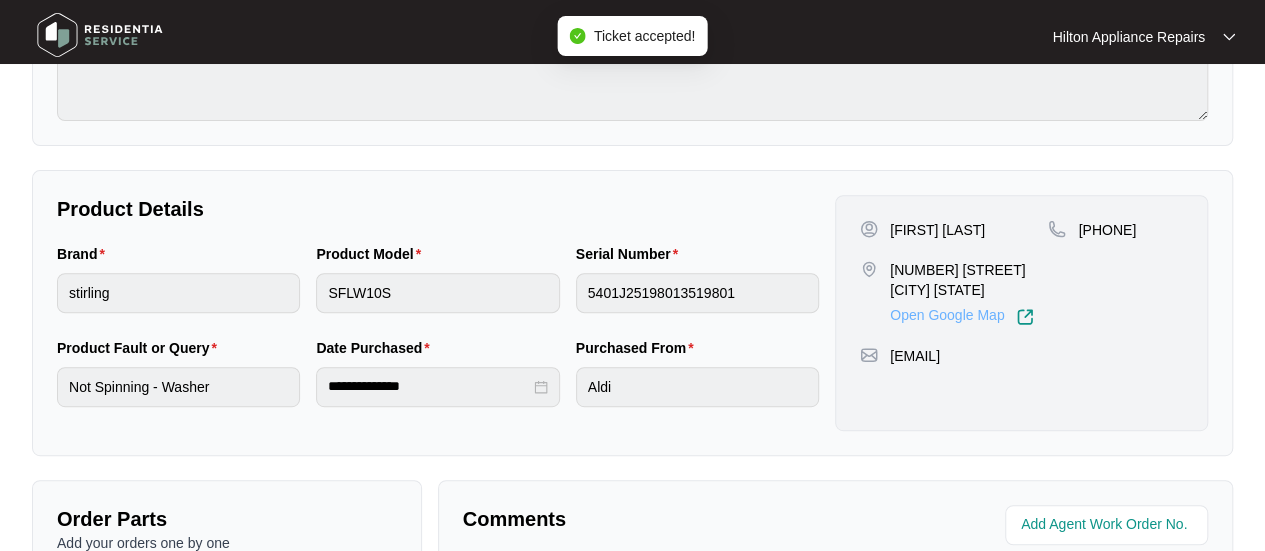 scroll, scrollTop: 300, scrollLeft: 0, axis: vertical 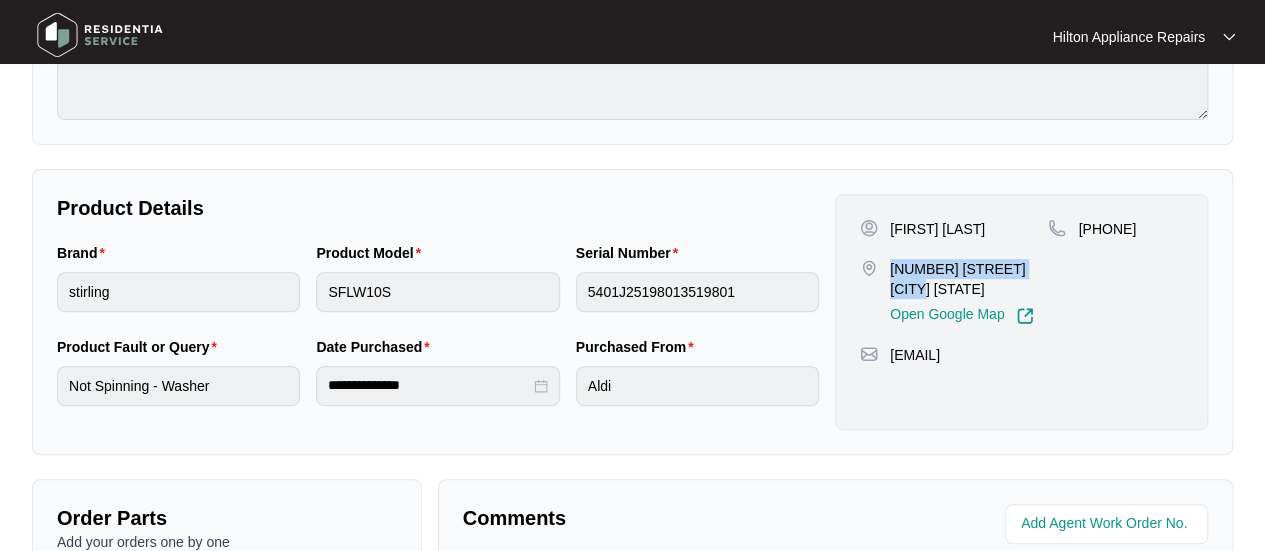 drag, startPoint x: 1034, startPoint y: 265, endPoint x: 892, endPoint y: 263, distance: 142.01408 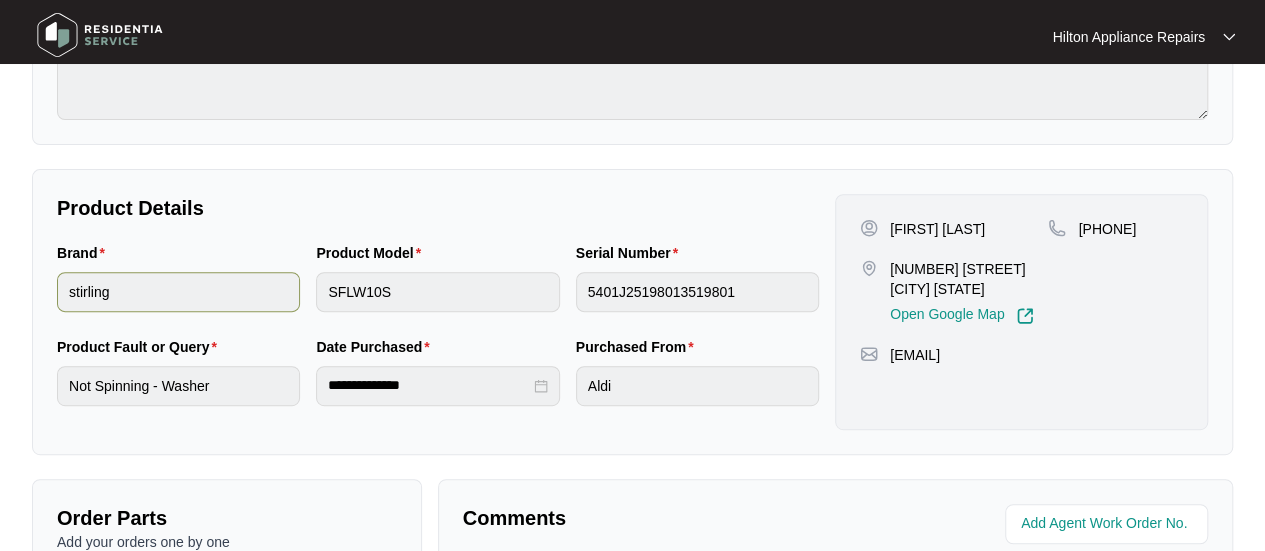 click on "Brand stirling Product Model SFLW10S Serial Number [SERIAL_NUMBER]" at bounding box center [438, 289] 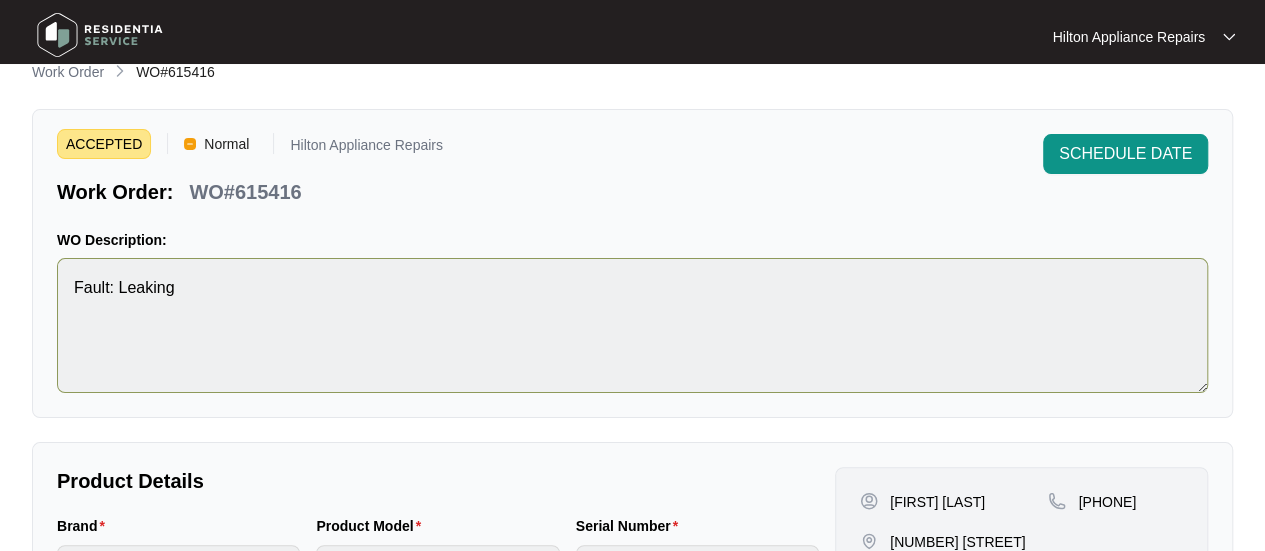 scroll, scrollTop: 0, scrollLeft: 0, axis: both 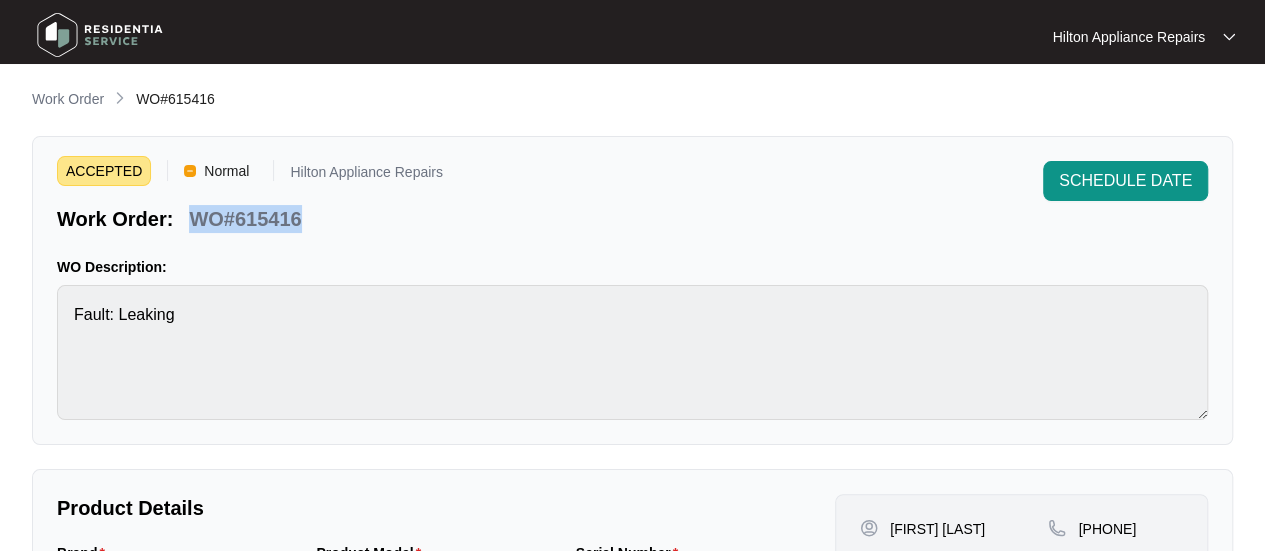 drag, startPoint x: 306, startPoint y: 225, endPoint x: 184, endPoint y: 215, distance: 122.40915 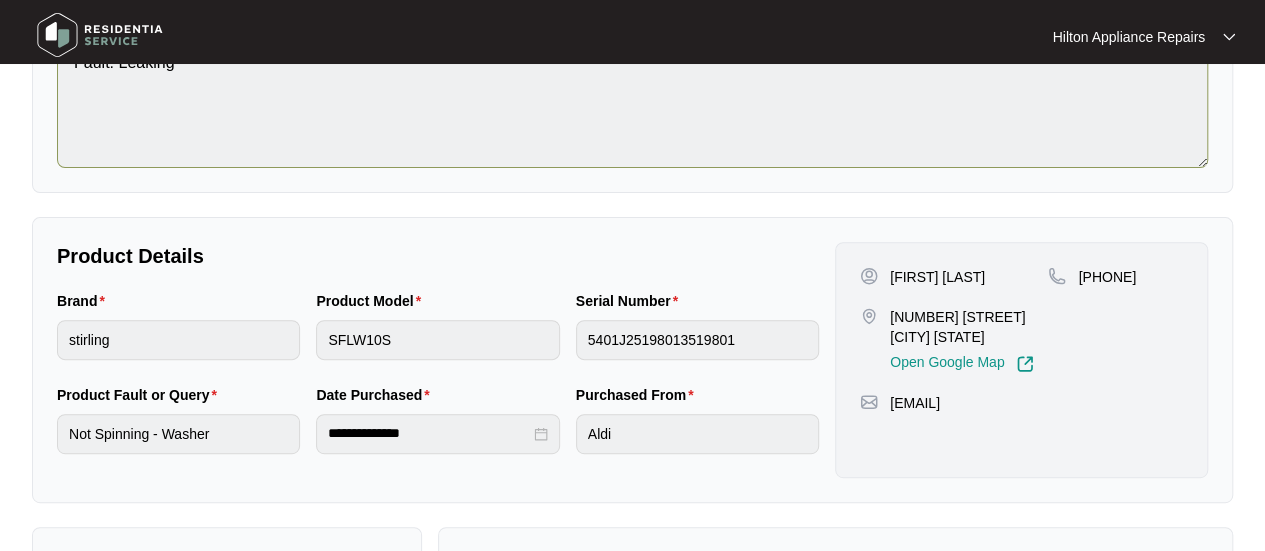 scroll, scrollTop: 300, scrollLeft: 0, axis: vertical 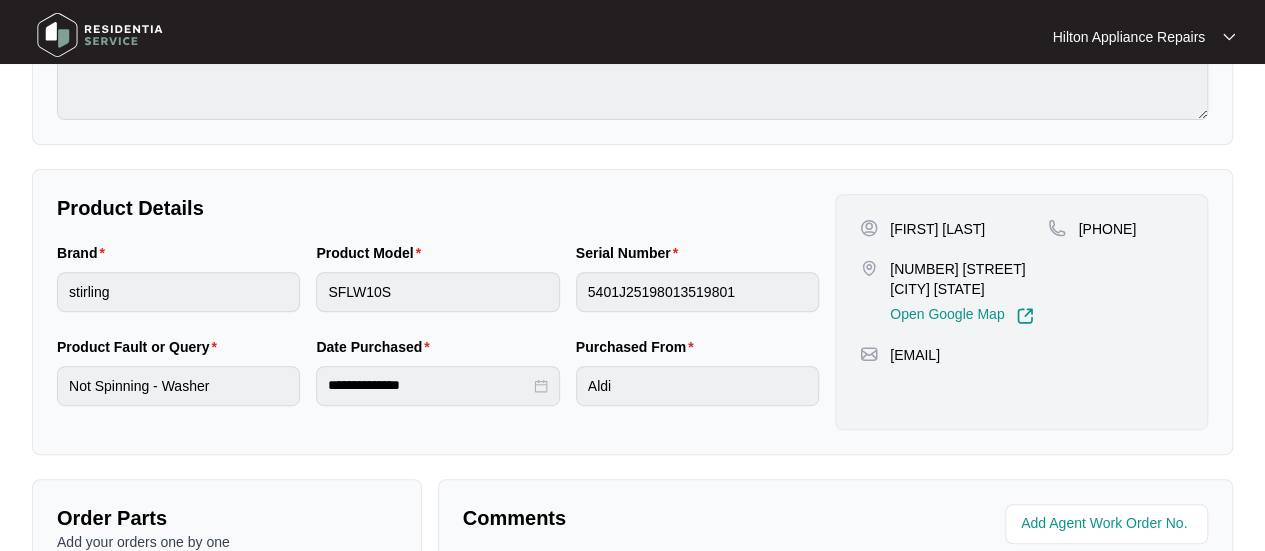 click on "Product Model SFLW10S" at bounding box center (437, 289) 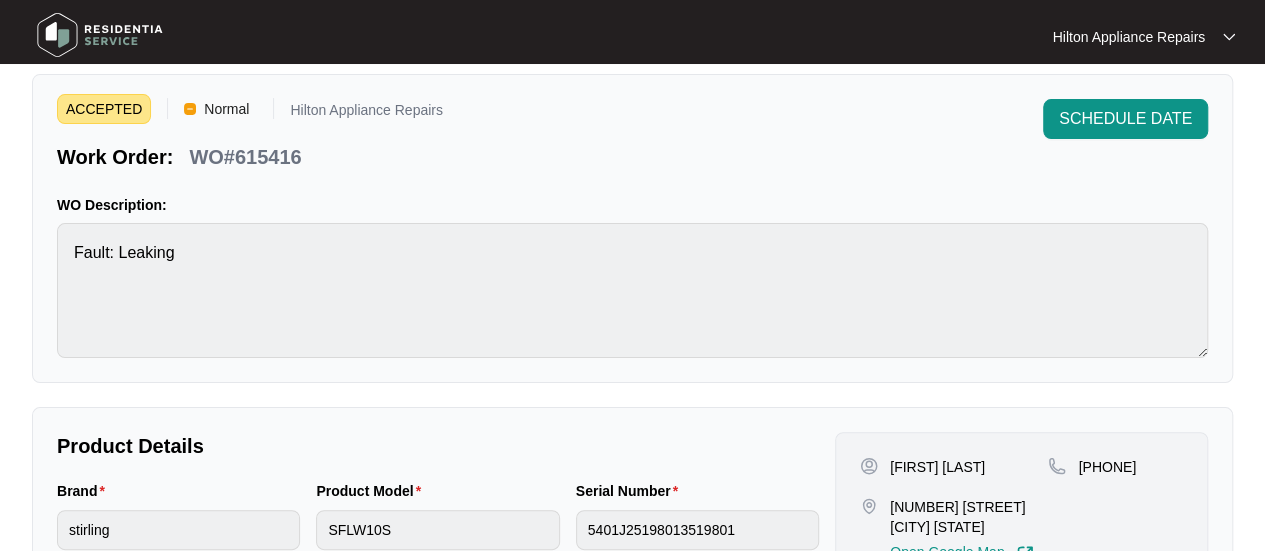 scroll, scrollTop: 0, scrollLeft: 0, axis: both 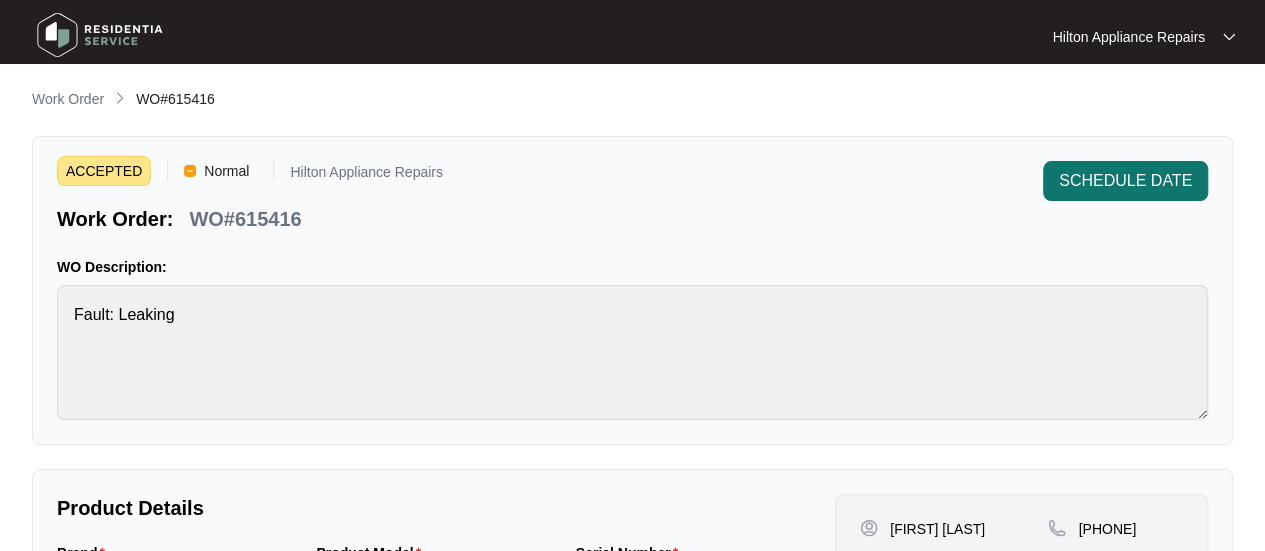 click on "SCHEDULE DATE" at bounding box center [1125, 181] 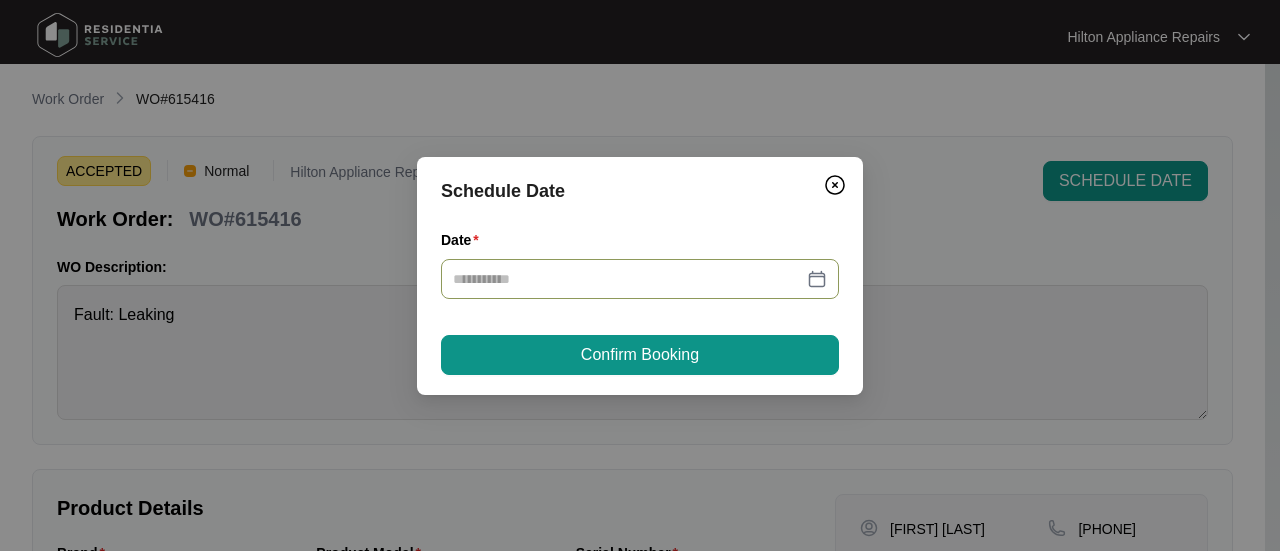 click at bounding box center [640, 279] 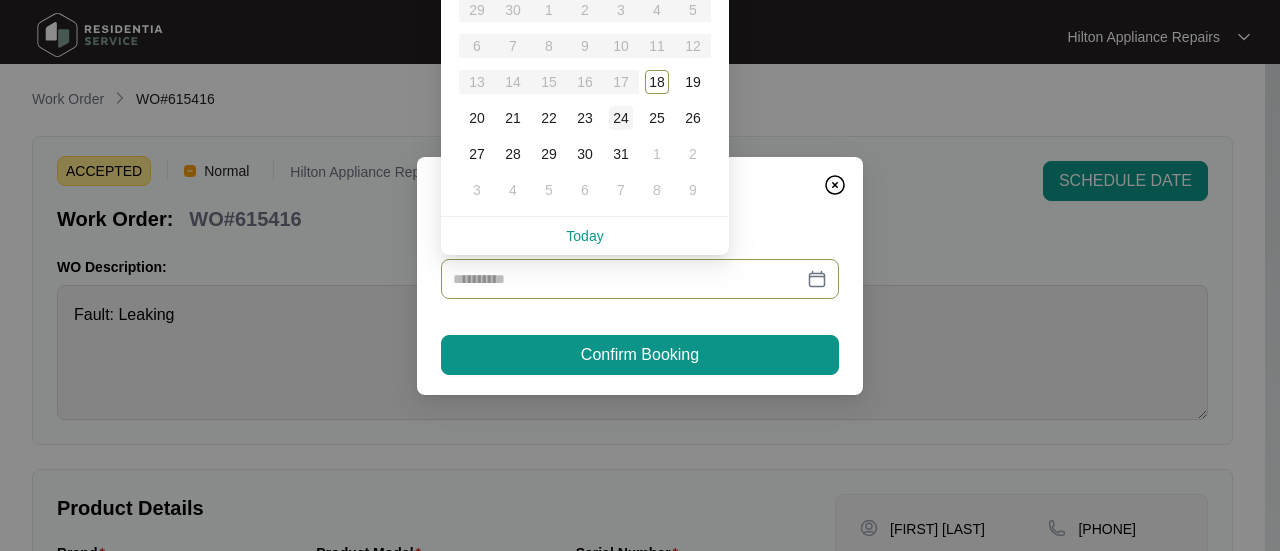 click on "24" at bounding box center (621, 118) 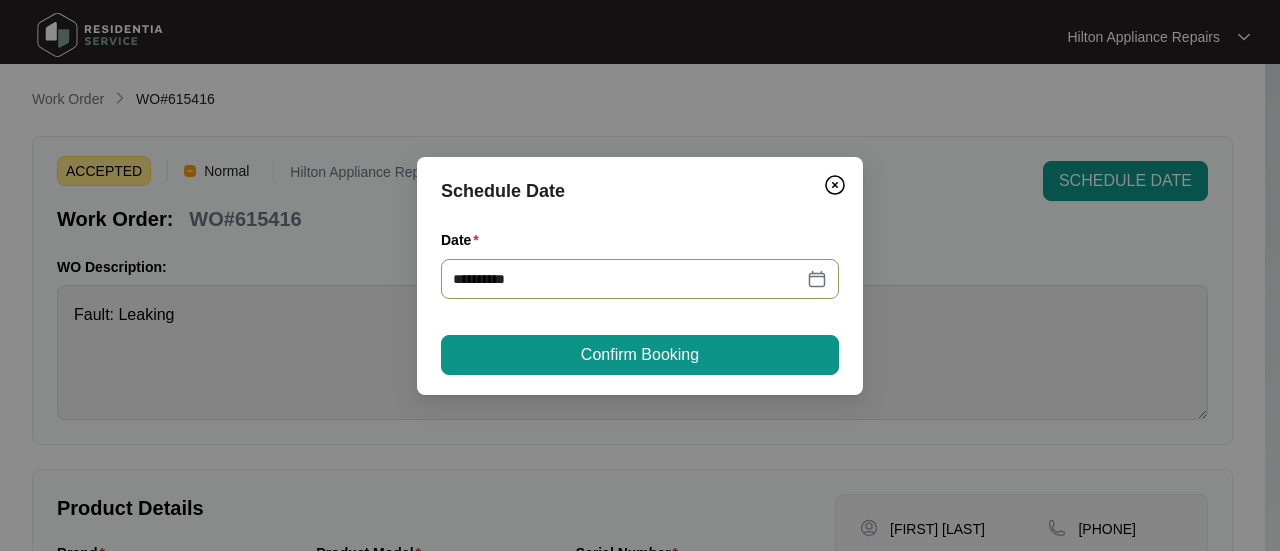 type on "**********" 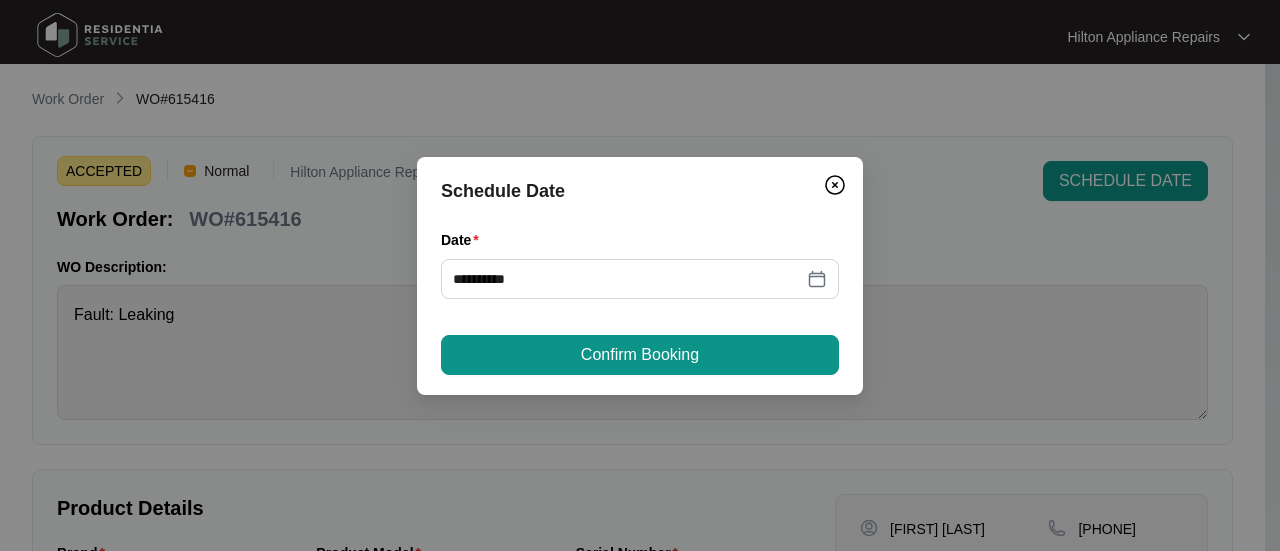 click on "Confirm Booking" at bounding box center (640, 355) 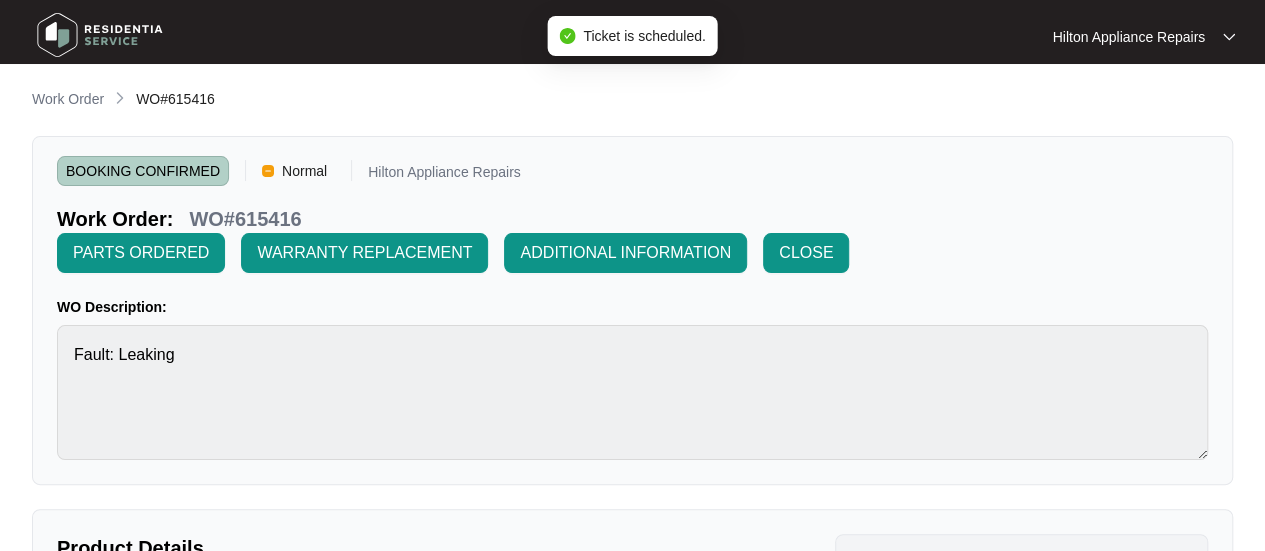 scroll, scrollTop: 0, scrollLeft: 0, axis: both 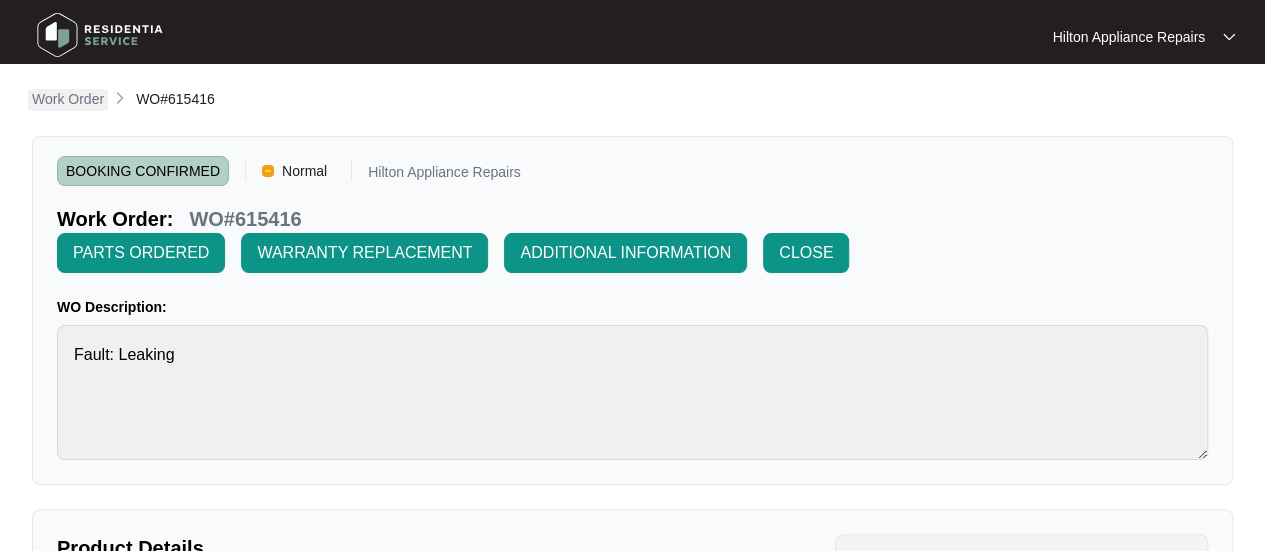 click on "Work Order" at bounding box center [68, 99] 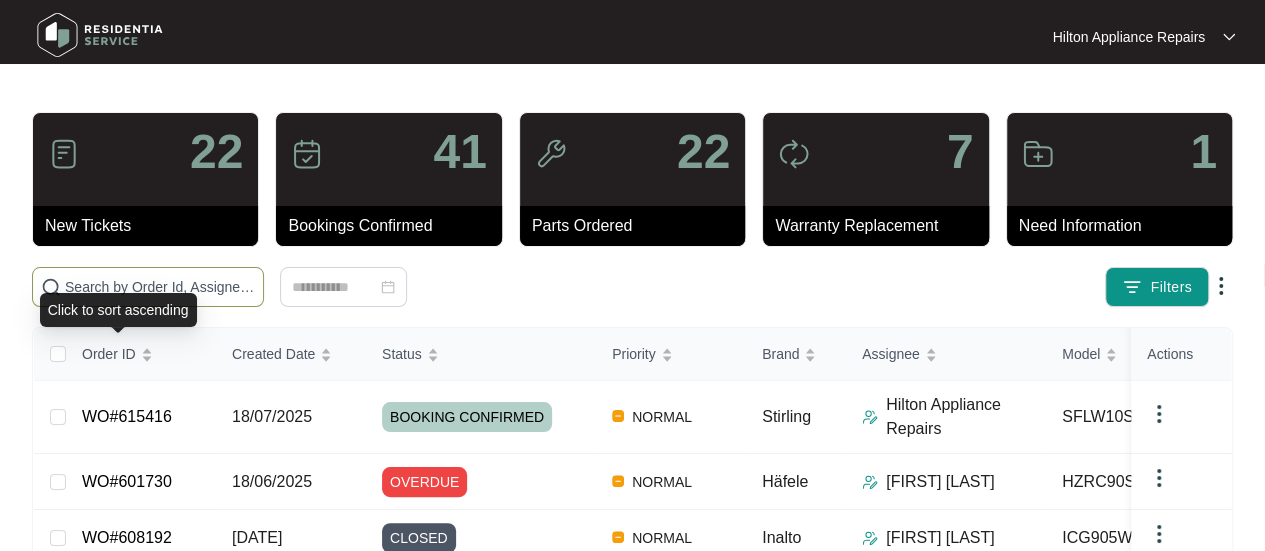 drag, startPoint x: 77, startPoint y: 291, endPoint x: 92, endPoint y: 277, distance: 20.518284 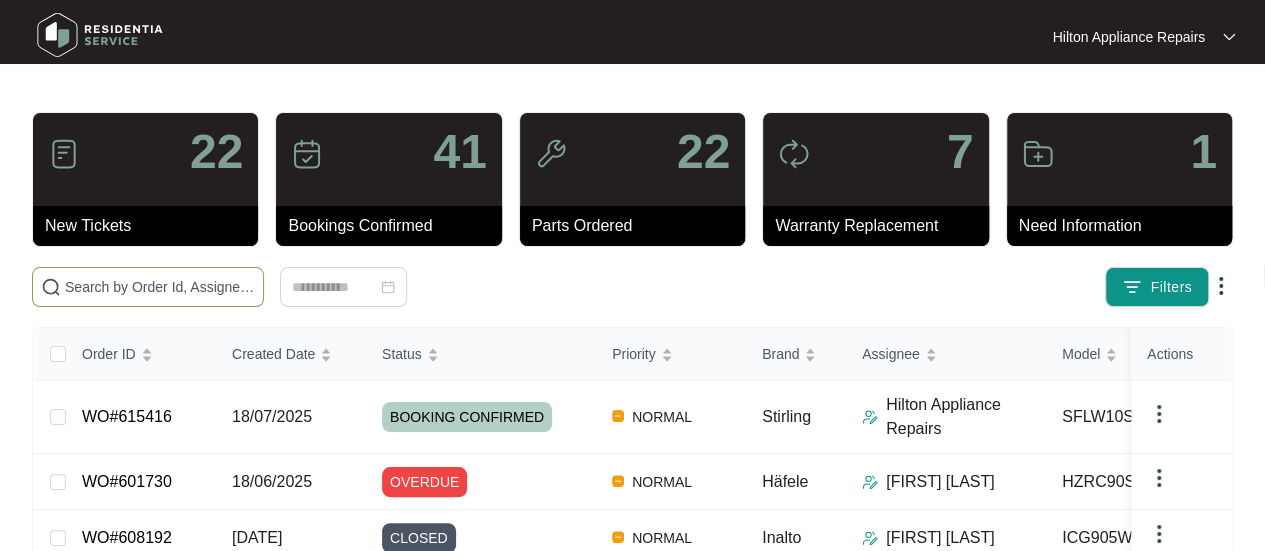 paste on "WO#615416" 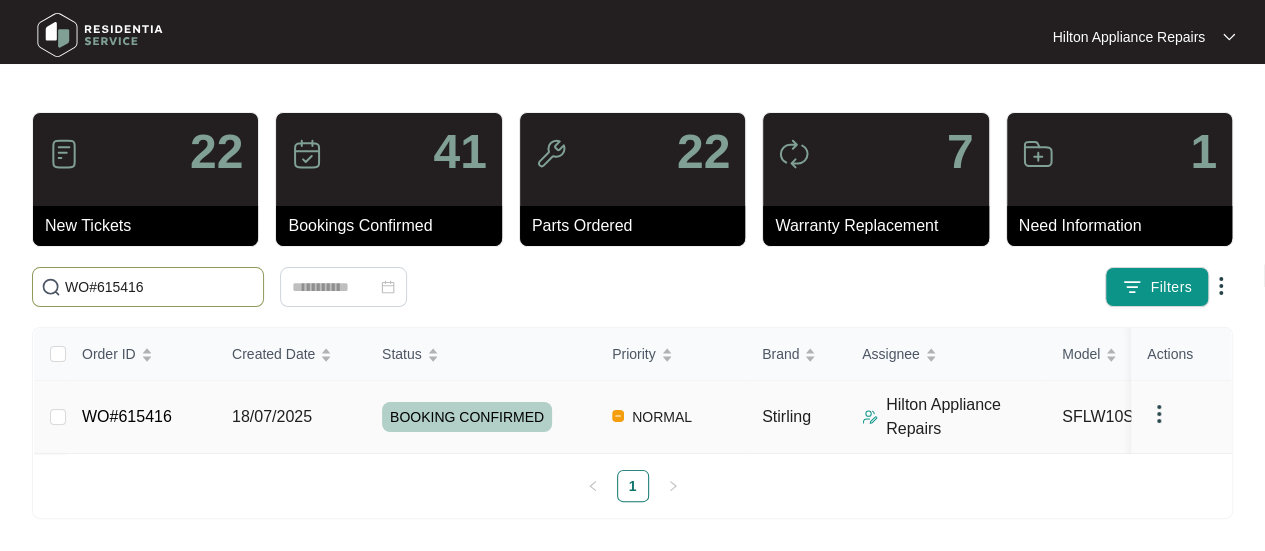 type on "WO#615416" 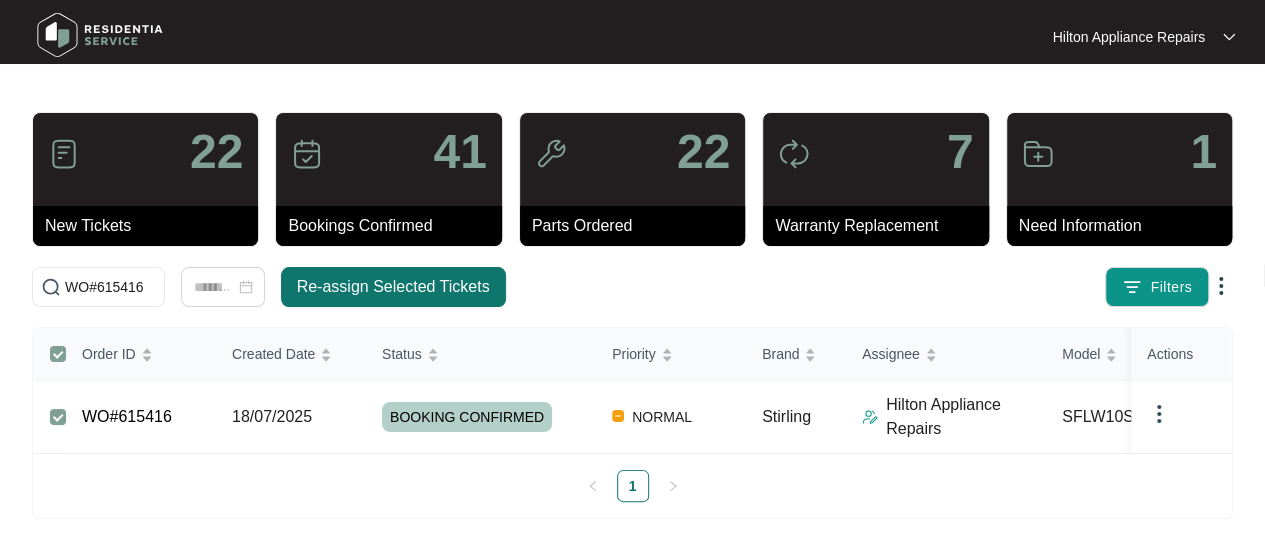 click on "Re-assign Selected Tickets" at bounding box center [393, 287] 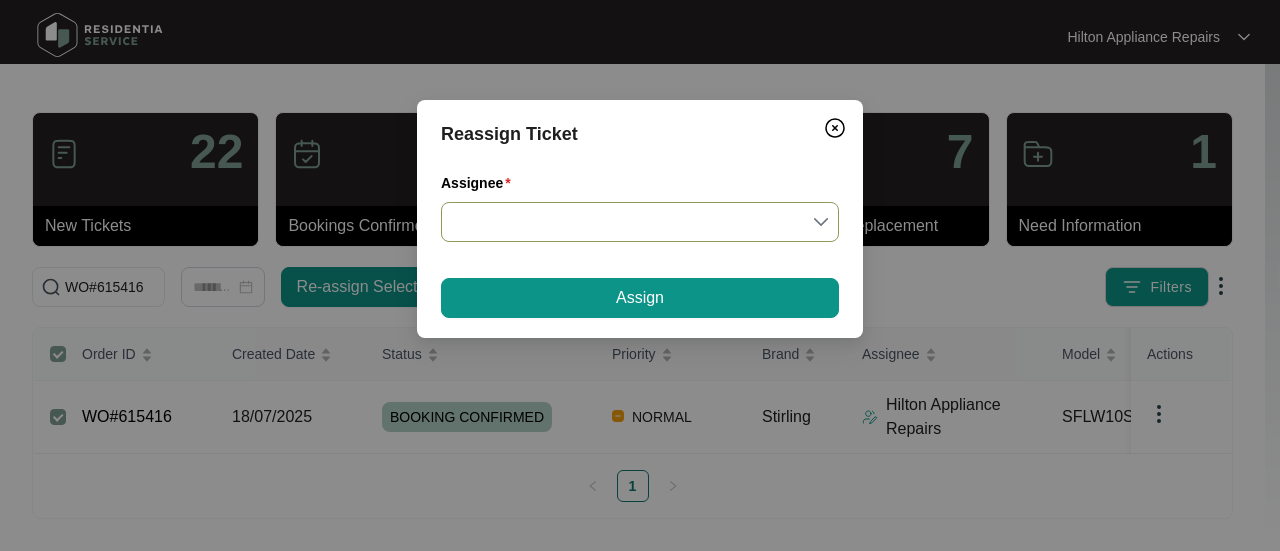 click on "Assignee" at bounding box center (640, 222) 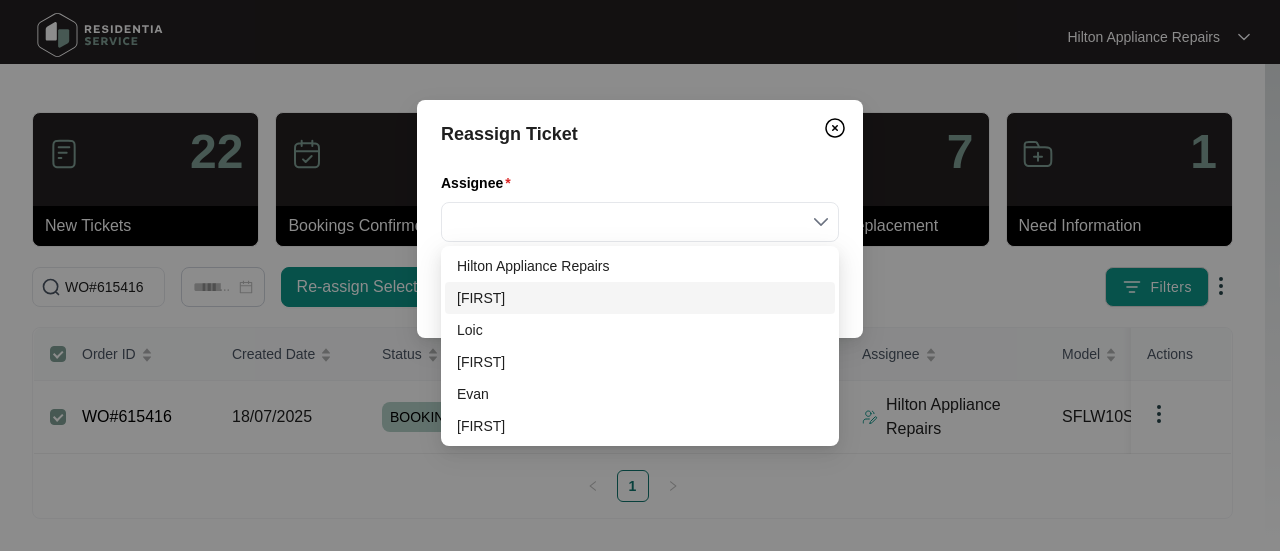 click on "[FIRST]" at bounding box center (640, 298) 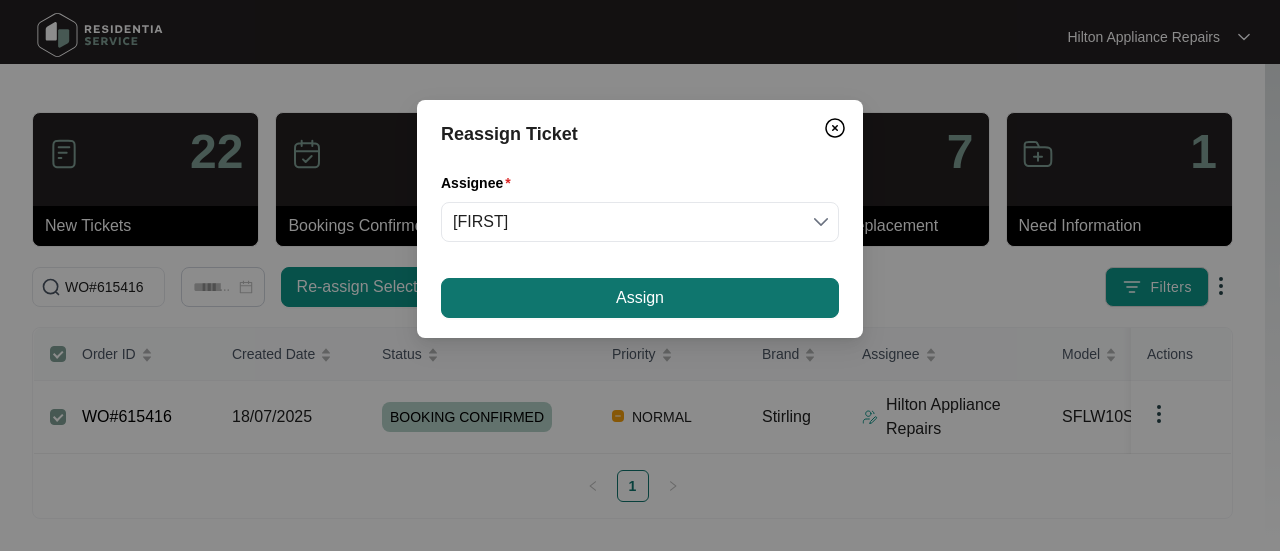 click on "Assign" at bounding box center [640, 298] 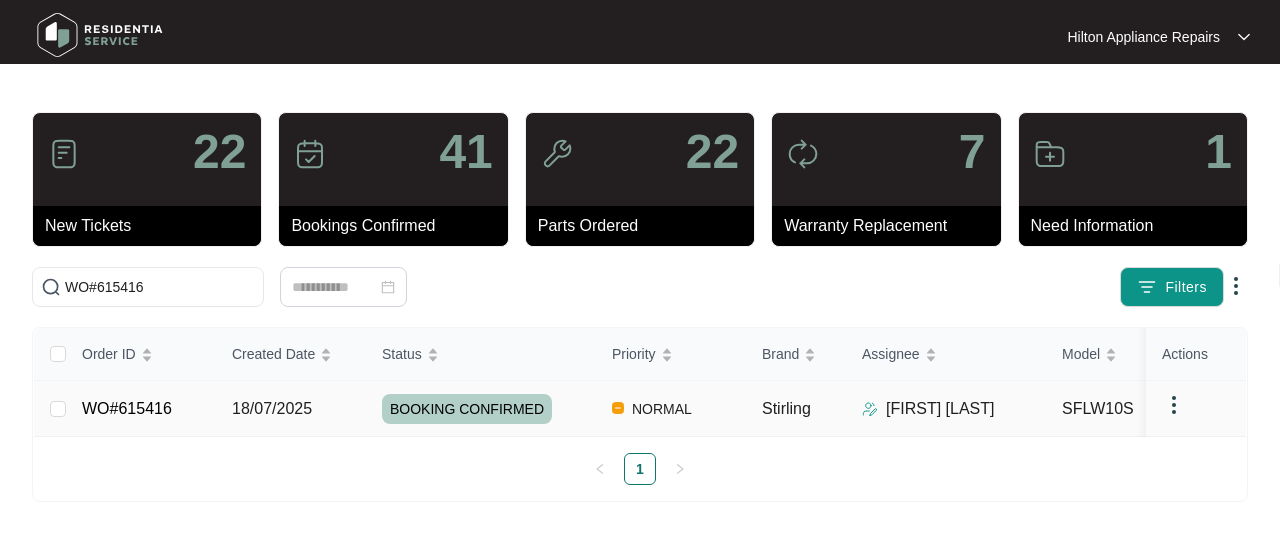 click on "18/07/2025" at bounding box center [272, 408] 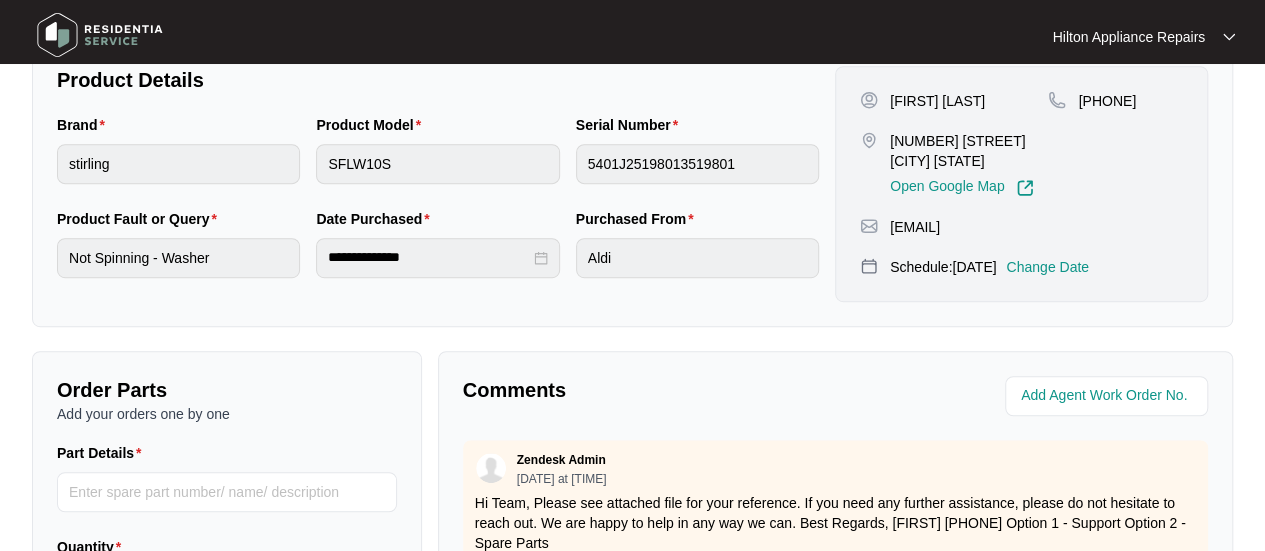scroll, scrollTop: 500, scrollLeft: 0, axis: vertical 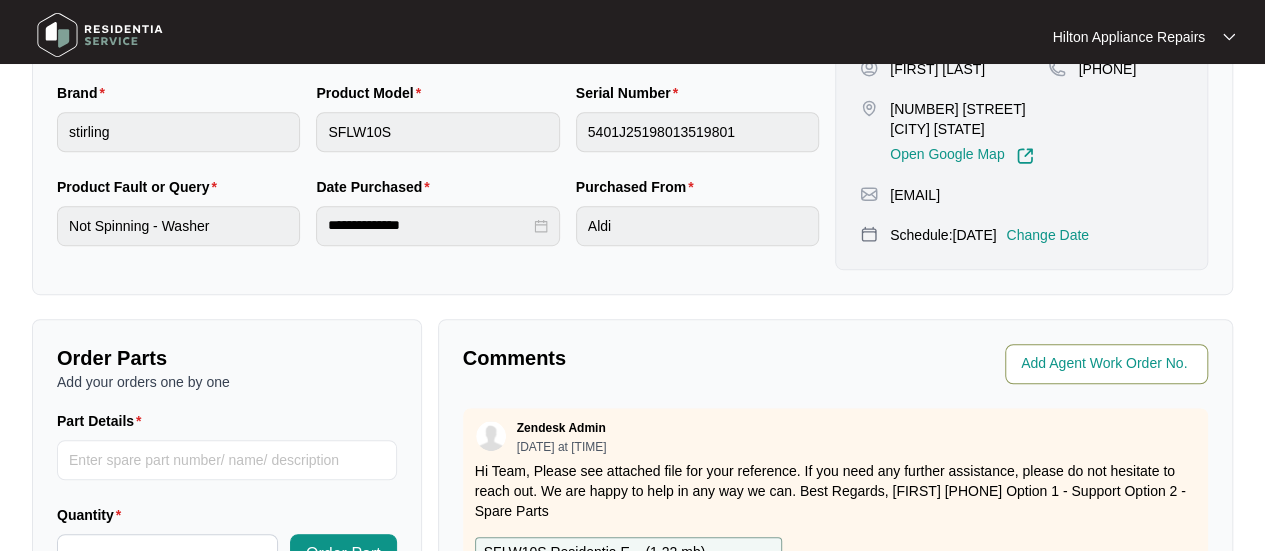 drag, startPoint x: 1063, startPoint y: 357, endPoint x: 688, endPoint y: 371, distance: 375.26123 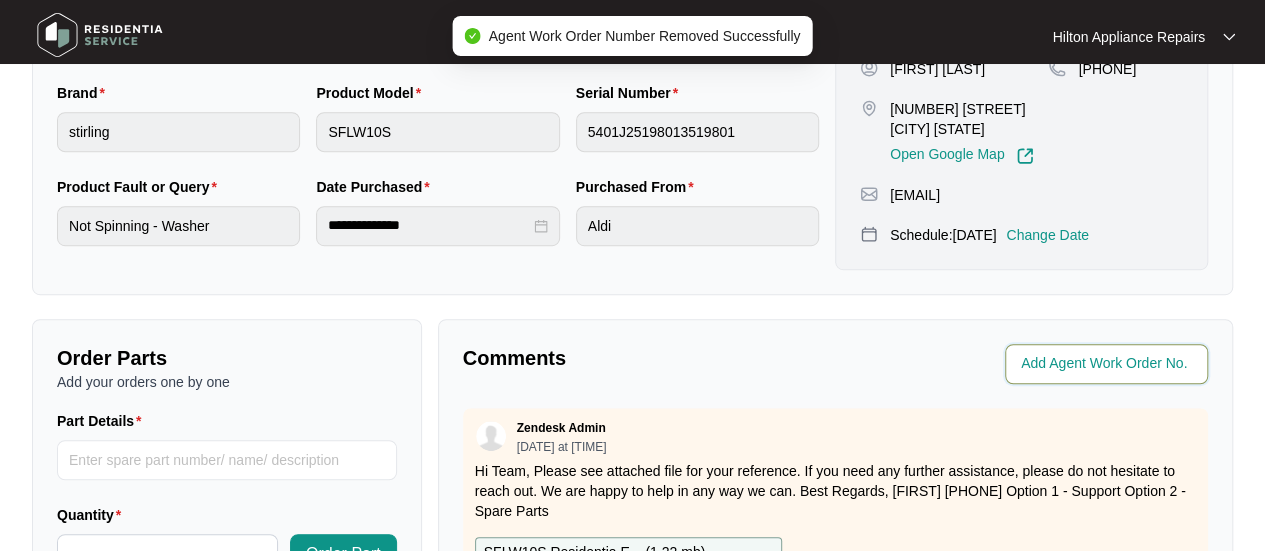 drag, startPoint x: 1092, startPoint y: 360, endPoint x: 1175, endPoint y: 384, distance: 86.40023 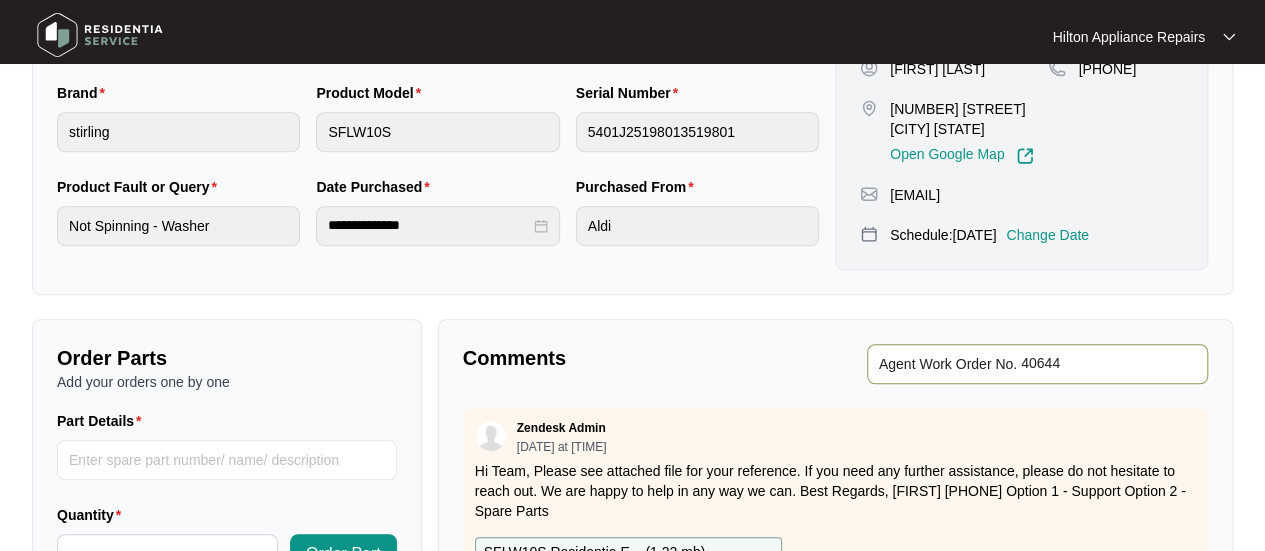 type on "40644" 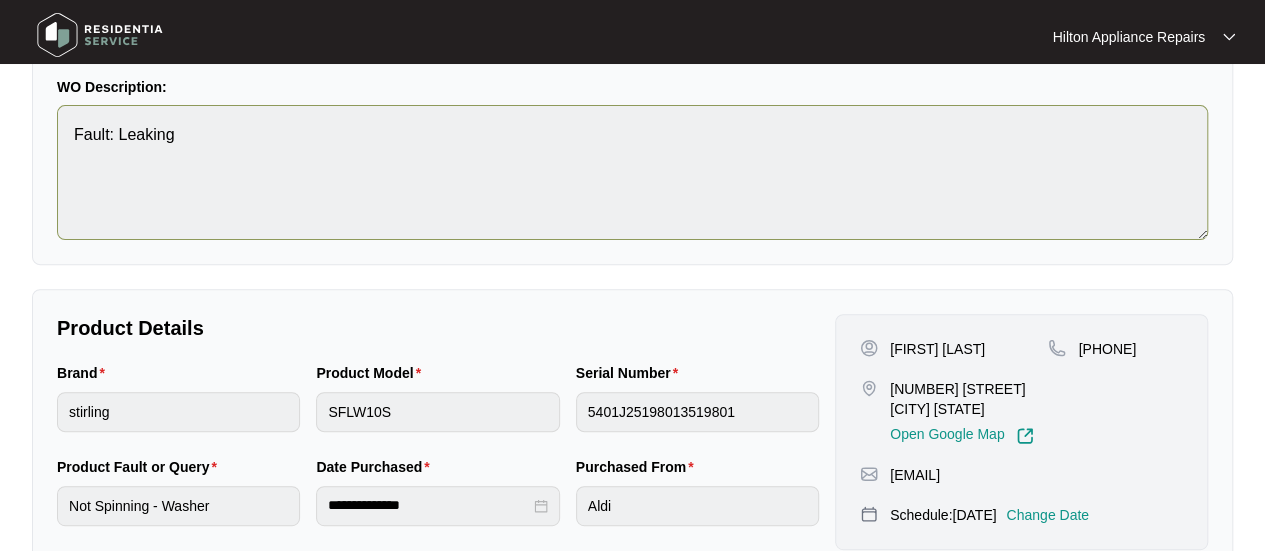 scroll, scrollTop: 0, scrollLeft: 0, axis: both 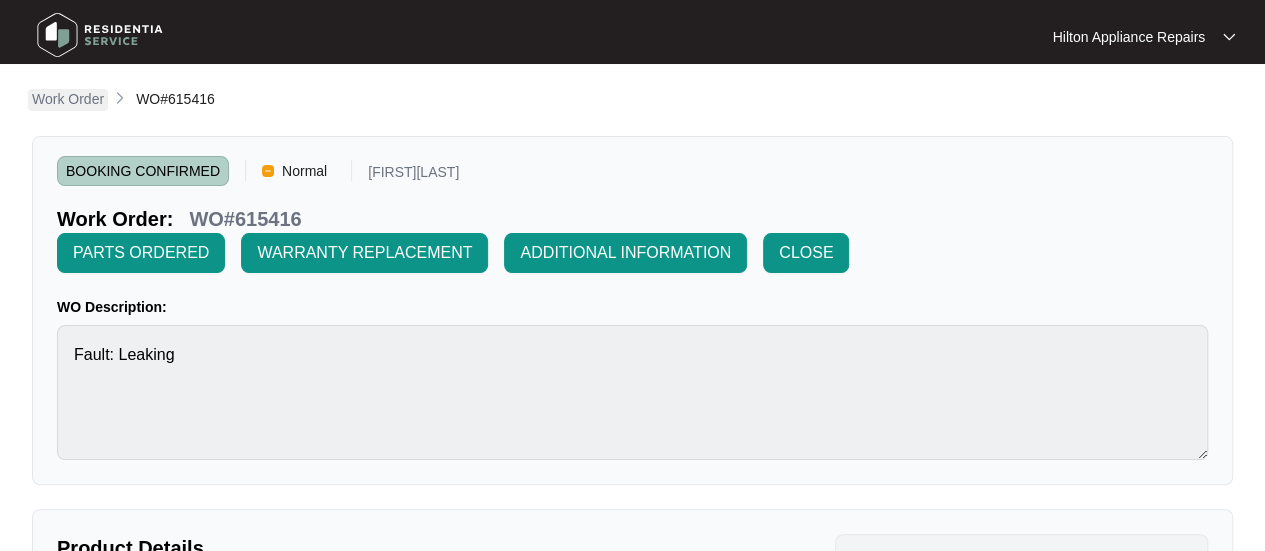 click on "Work Order" at bounding box center (68, 99) 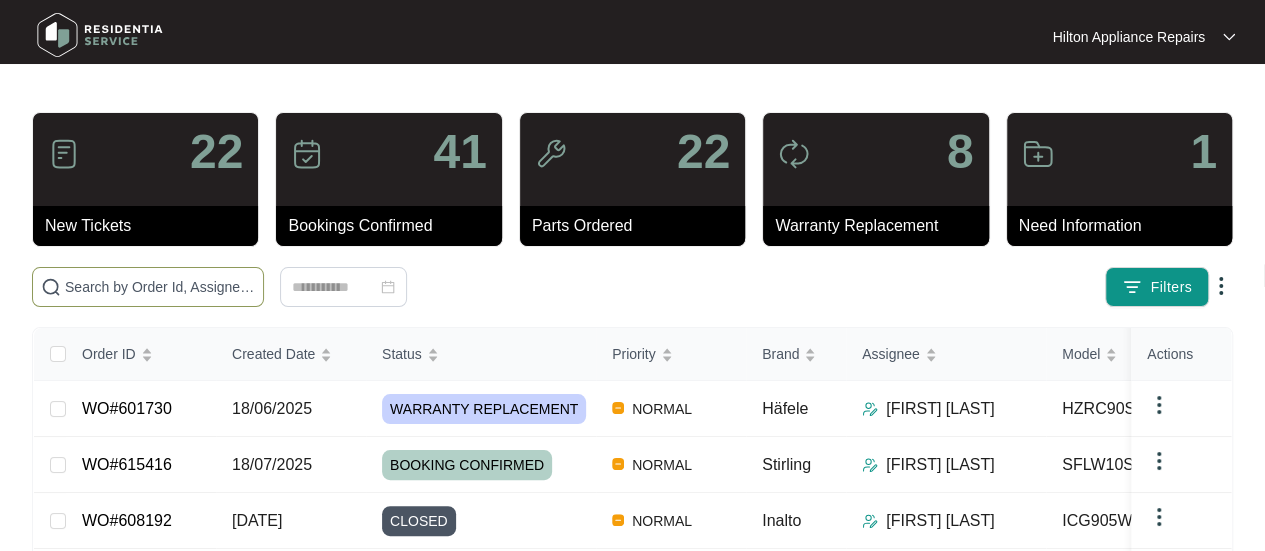 click at bounding box center [160, 287] 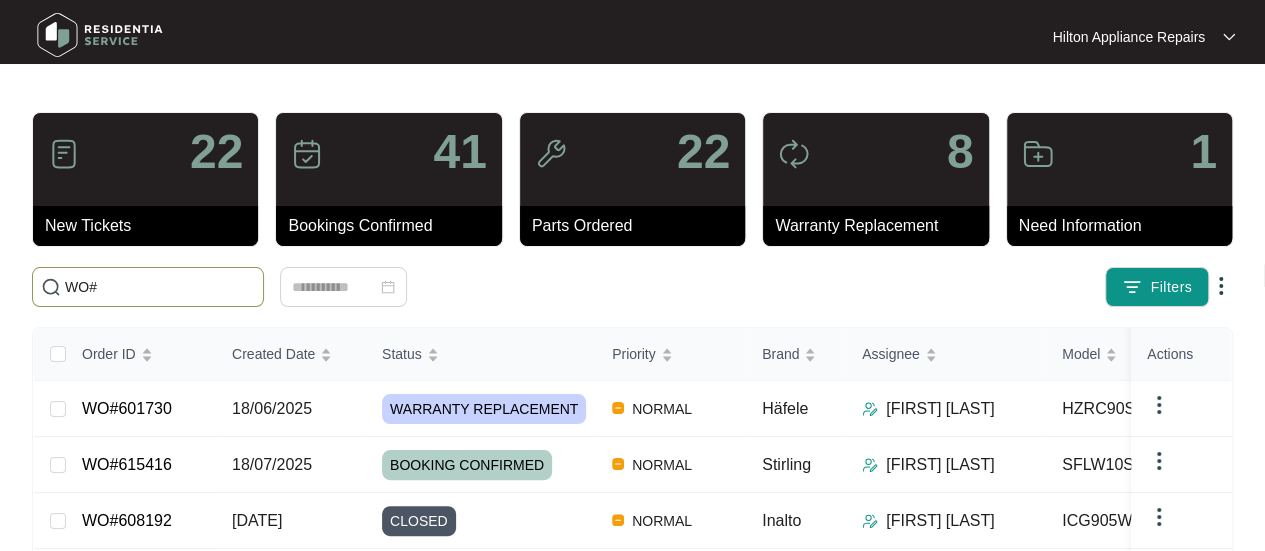 paste on "601730" 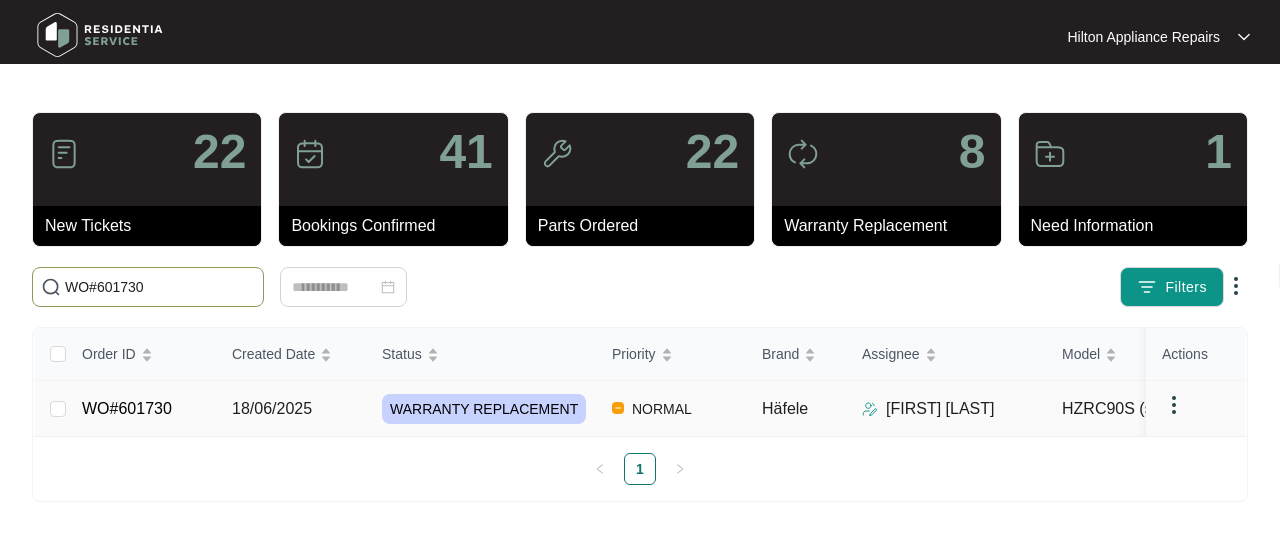 type on "WO#601730" 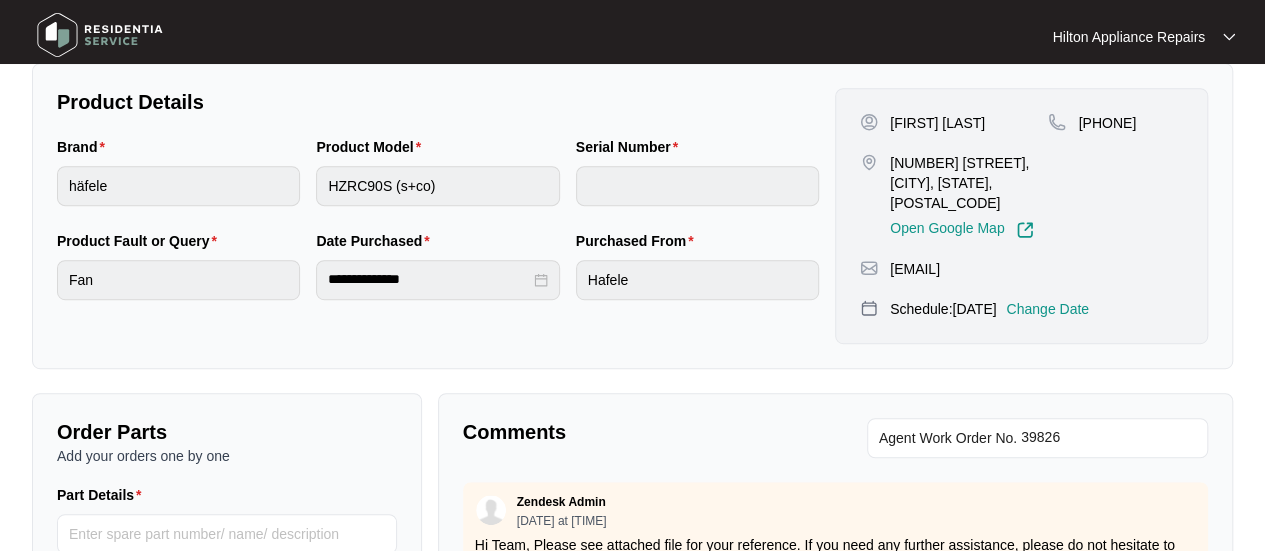 scroll, scrollTop: 600, scrollLeft: 0, axis: vertical 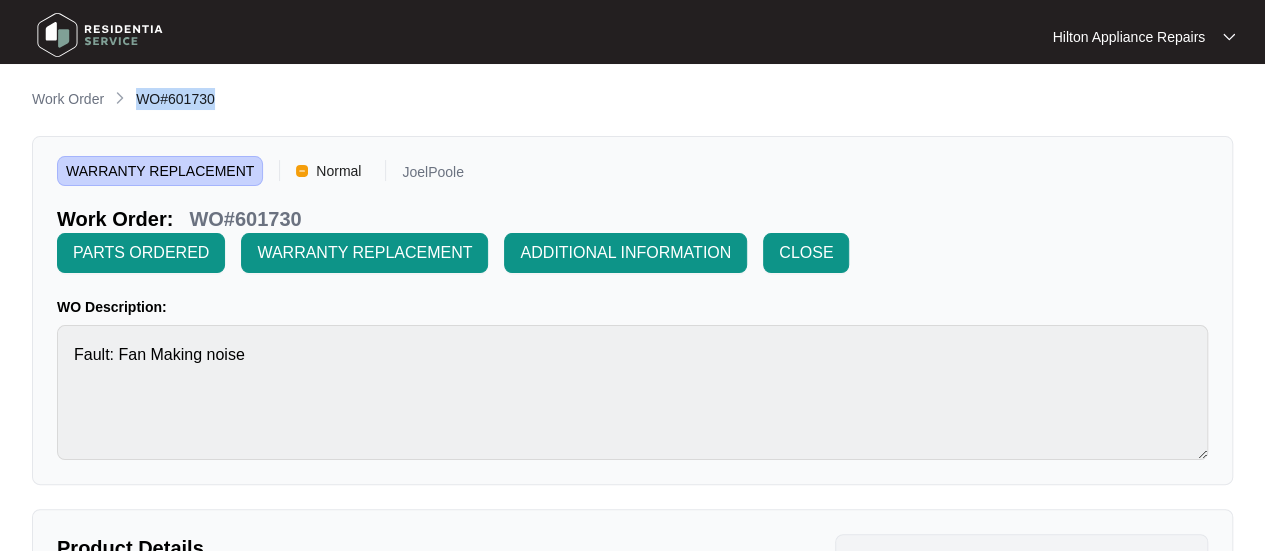 drag, startPoint x: 215, startPoint y: 97, endPoint x: 139, endPoint y: 98, distance: 76.00658 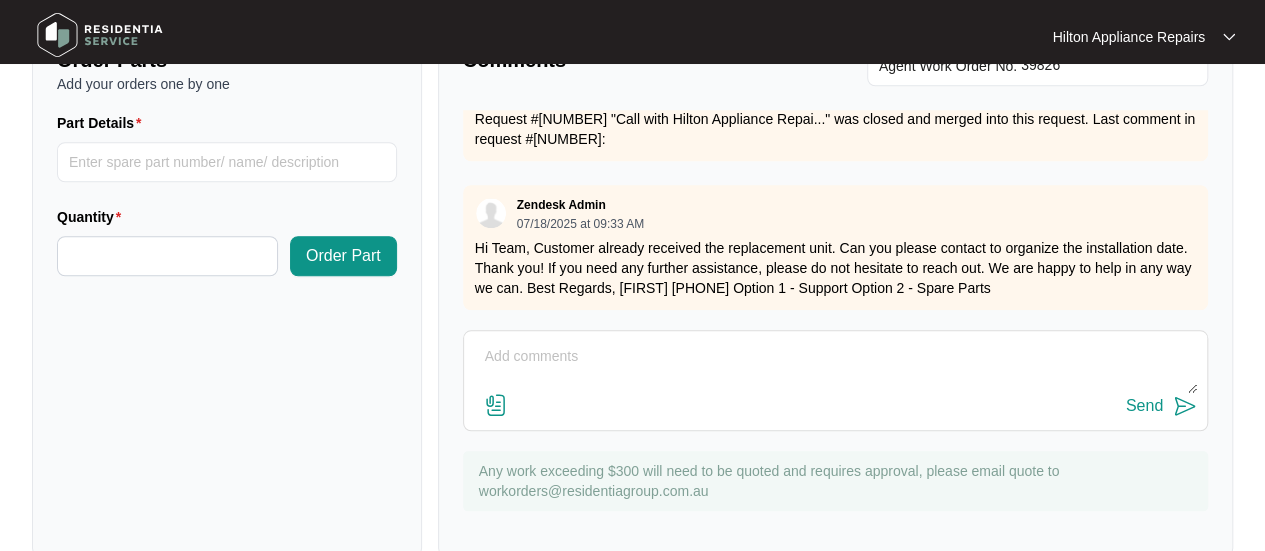 scroll, scrollTop: 831, scrollLeft: 0, axis: vertical 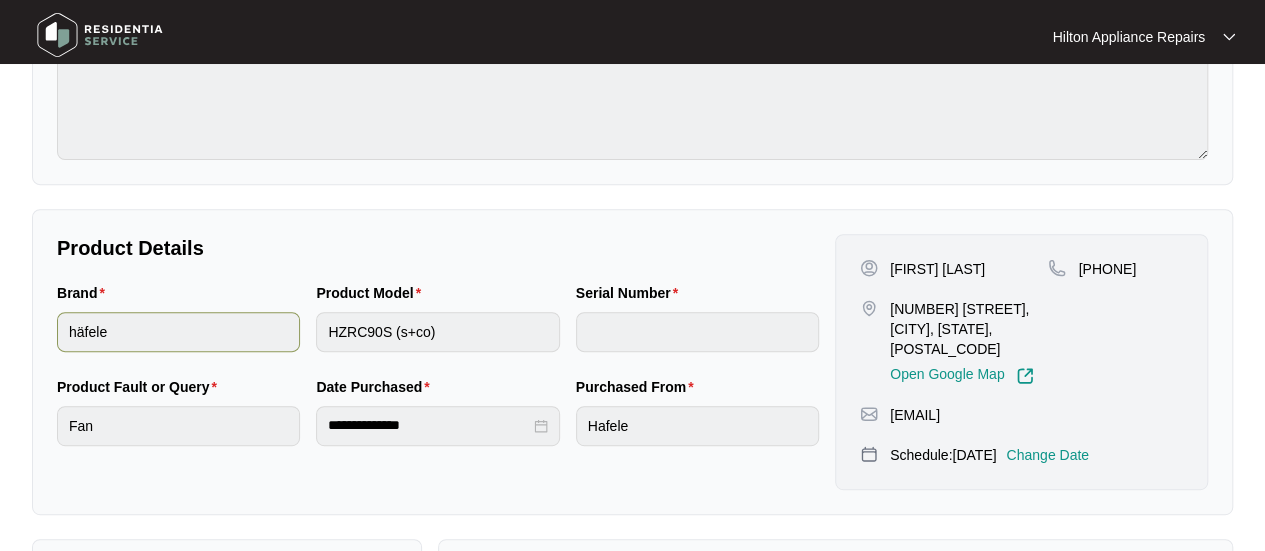click on "Brand häfele Product Model HZRC90S (s+co) Serial Number" at bounding box center [438, 329] 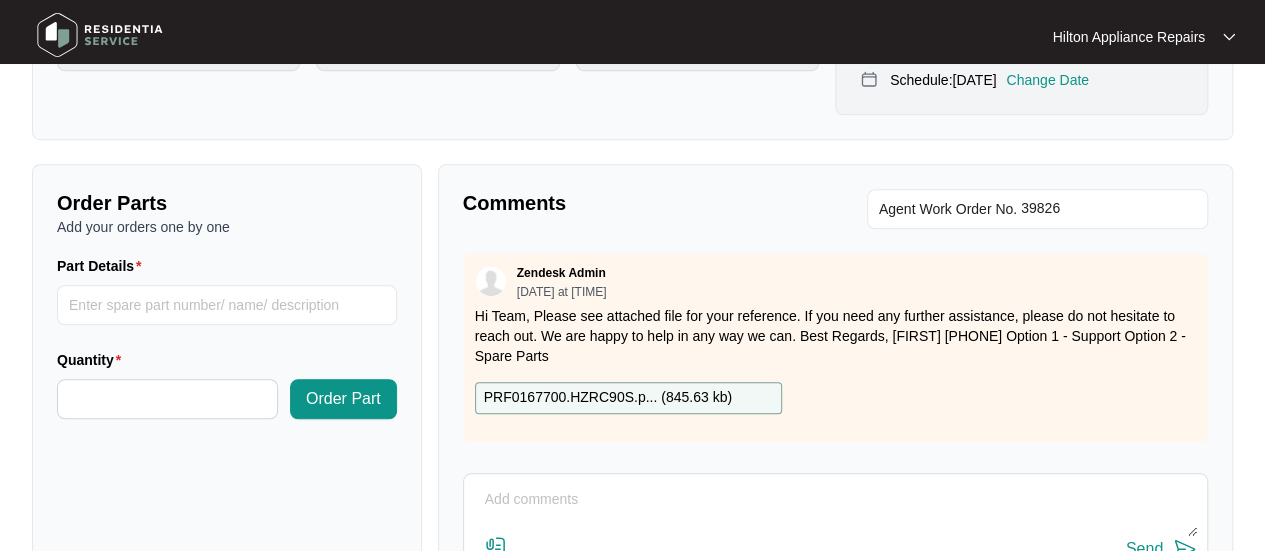 scroll, scrollTop: 800, scrollLeft: 0, axis: vertical 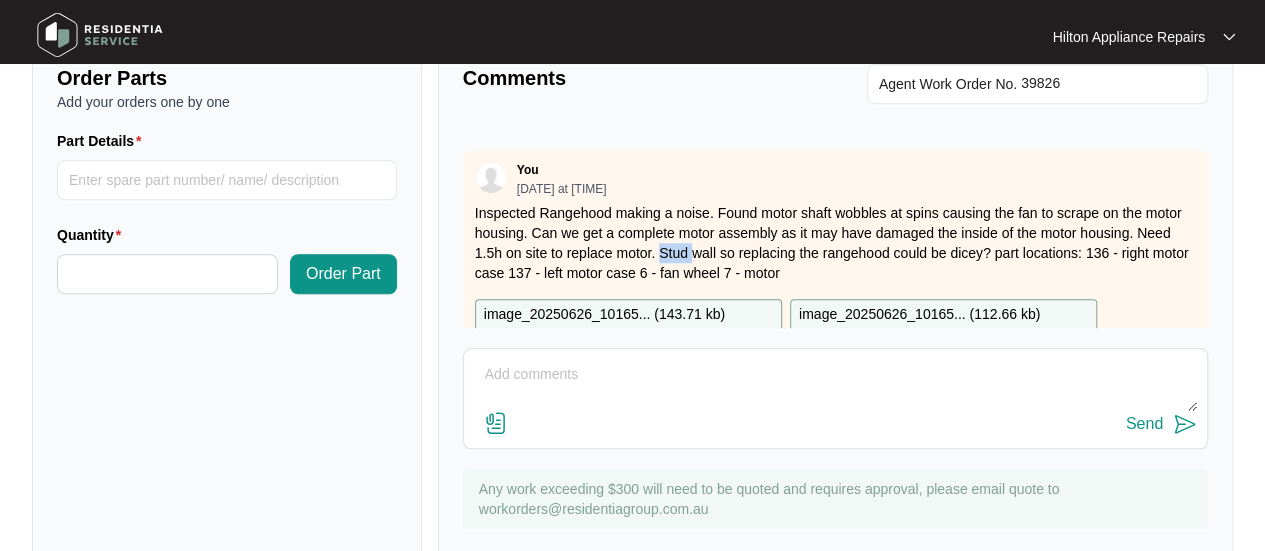 click on "Inspected Rangehood making a noise. Found motor shaft wobbles at spins causing the fan to scrape on the motor housing. Can we get a complete motor assembly as it may have damaged the inside of the motor housing. Need 1.5h on site to replace motor. Stud wall so replacing the rangehood could be dicey?
part locations:
136 - right motor case
137 - left motor case
6 - fan wheel
7 - motor" at bounding box center [835, 243] 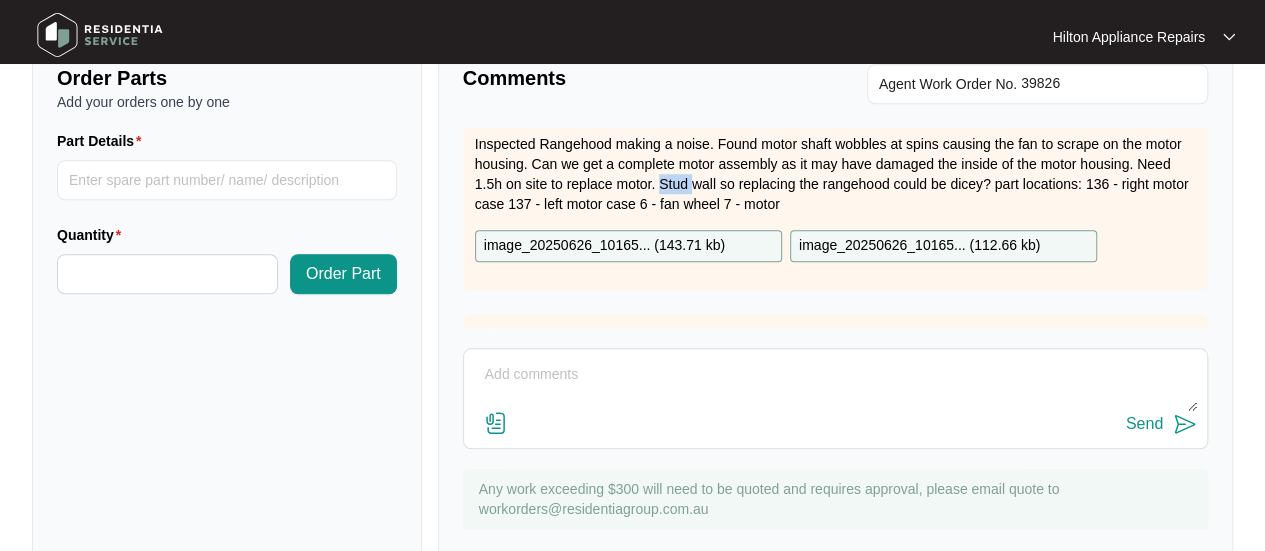 scroll, scrollTop: 400, scrollLeft: 0, axis: vertical 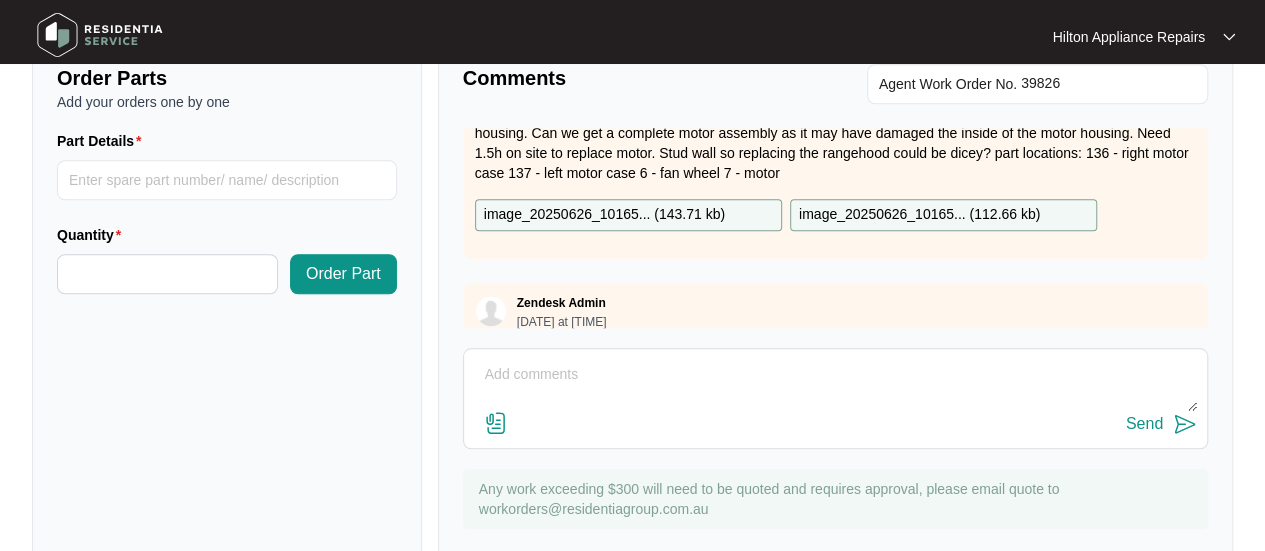 click at bounding box center (835, 385) 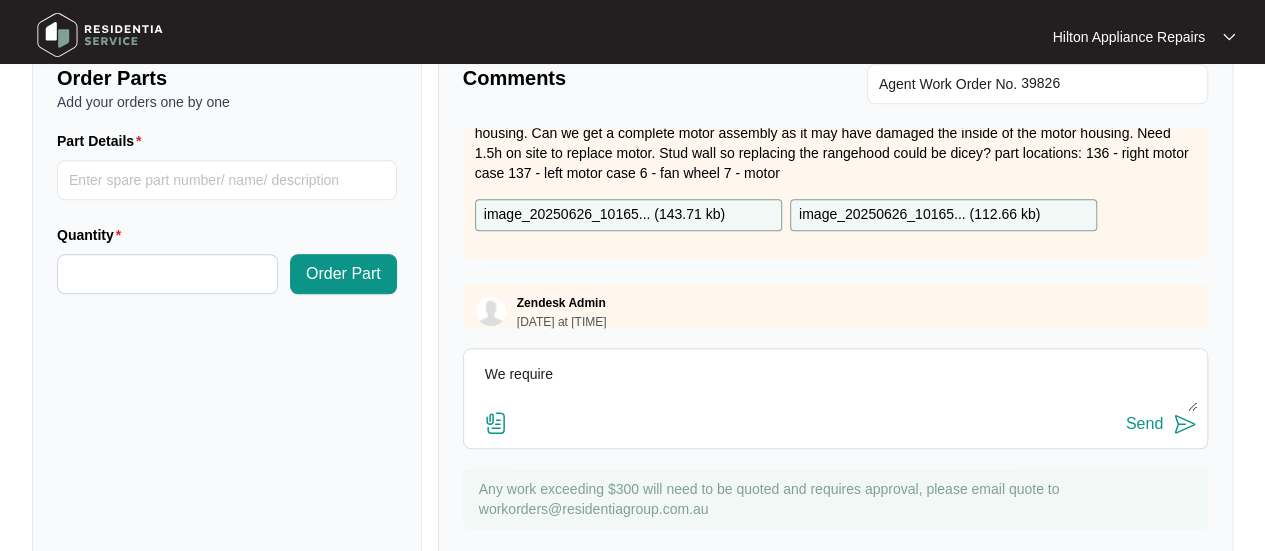 click on "We require" at bounding box center (835, 385) 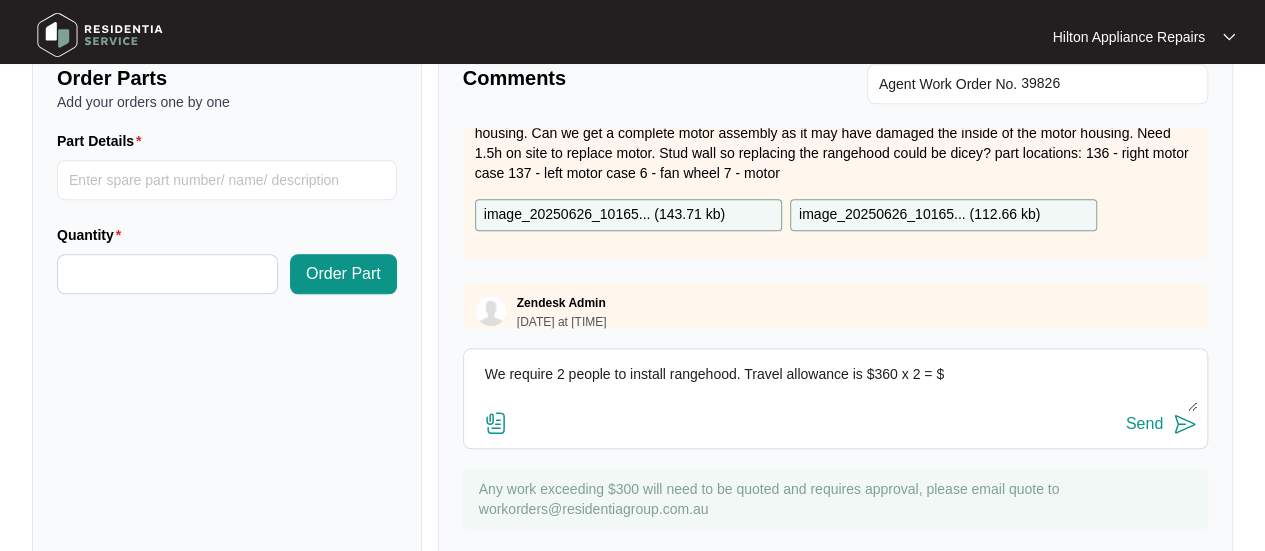 click on "We require 2 people to install rangehood. Travel allowance is $360 x 2 = $" at bounding box center (835, 385) 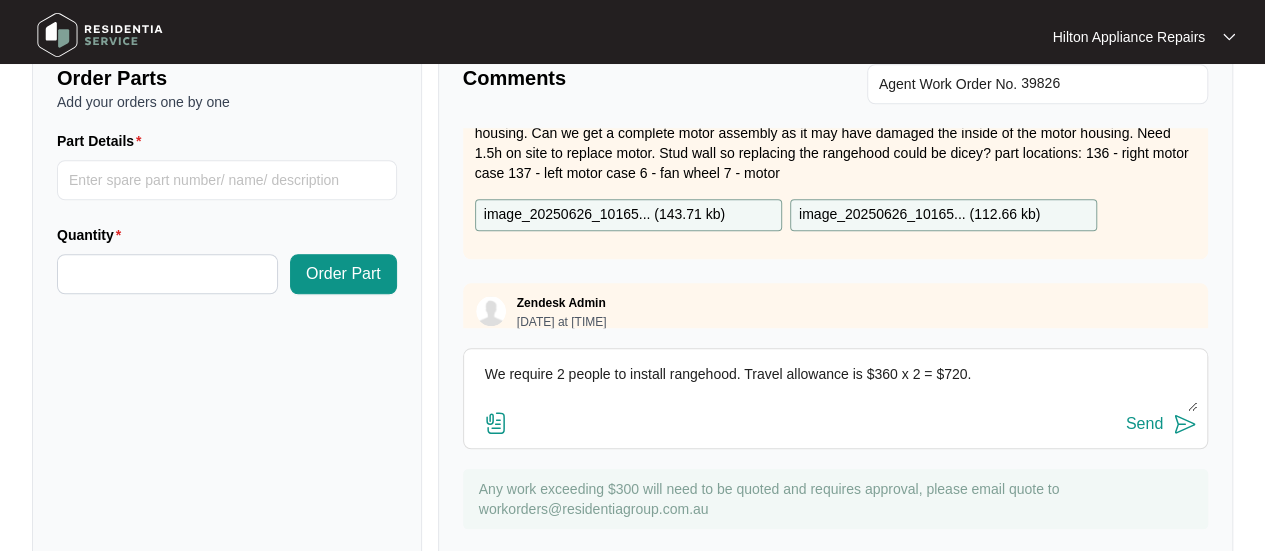 drag, startPoint x: 1004, startPoint y: 355, endPoint x: 448, endPoint y: 337, distance: 556.2913 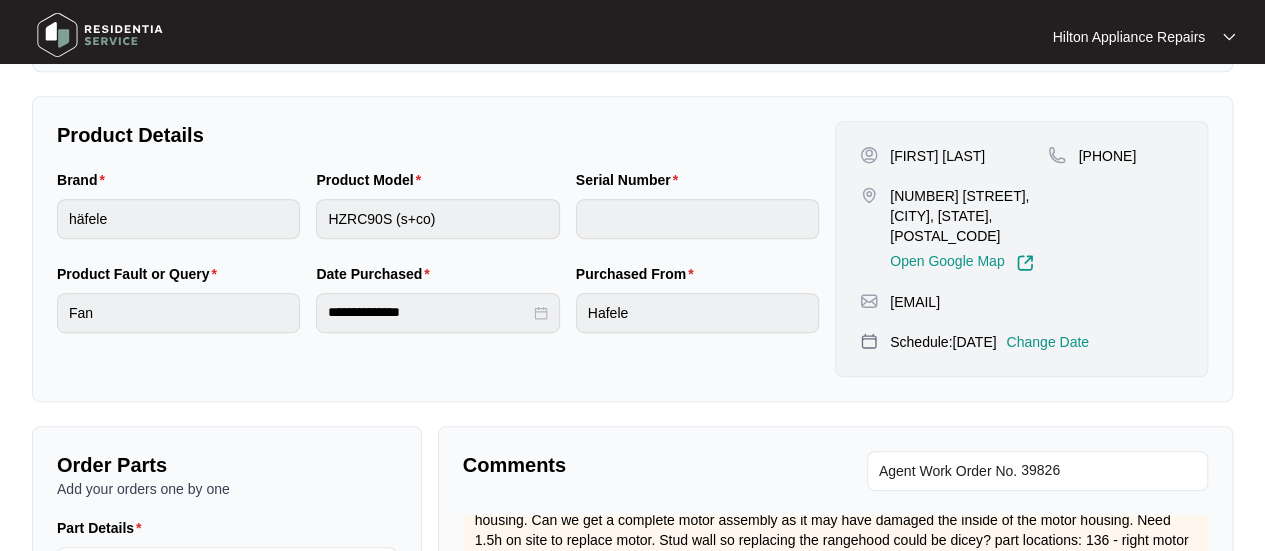 scroll, scrollTop: 500, scrollLeft: 0, axis: vertical 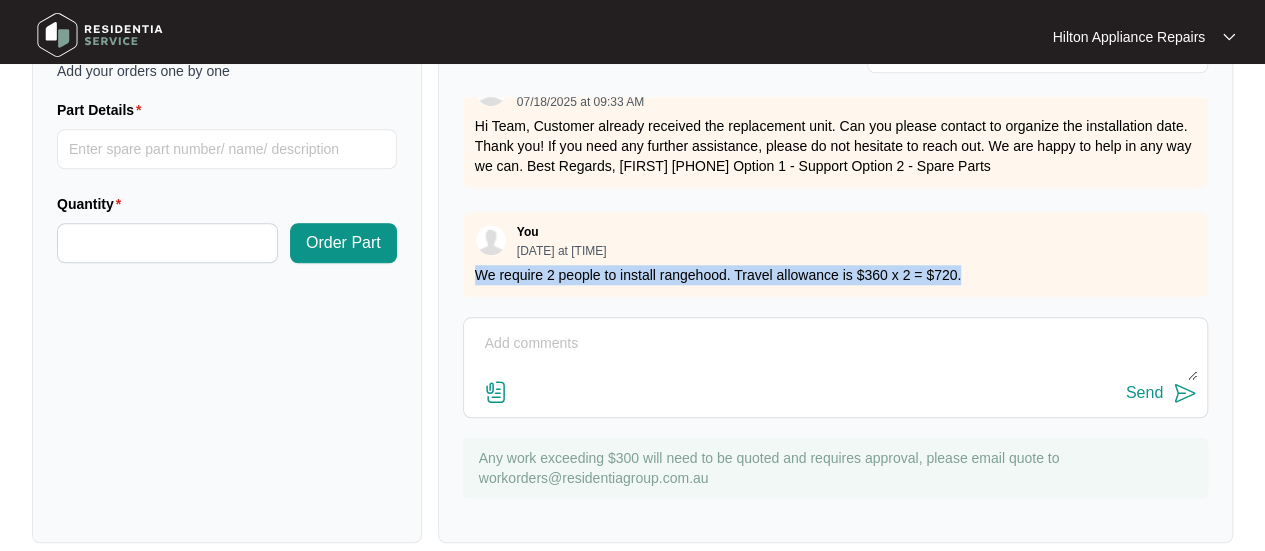 drag, startPoint x: 932, startPoint y: 243, endPoint x: 465, endPoint y: 229, distance: 467.2098 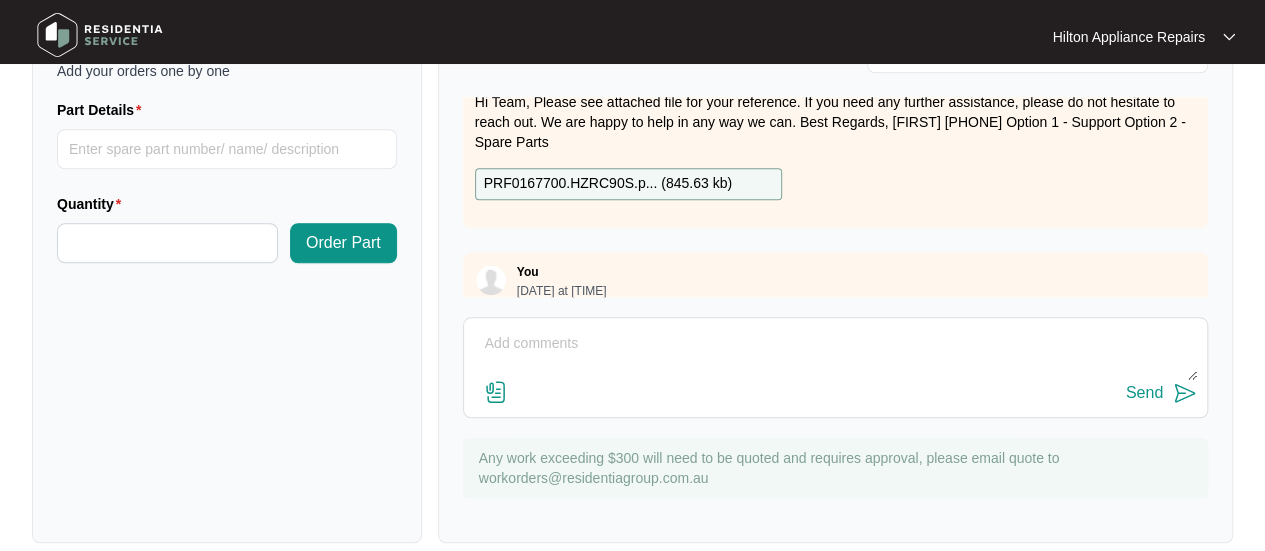 scroll, scrollTop: 0, scrollLeft: 0, axis: both 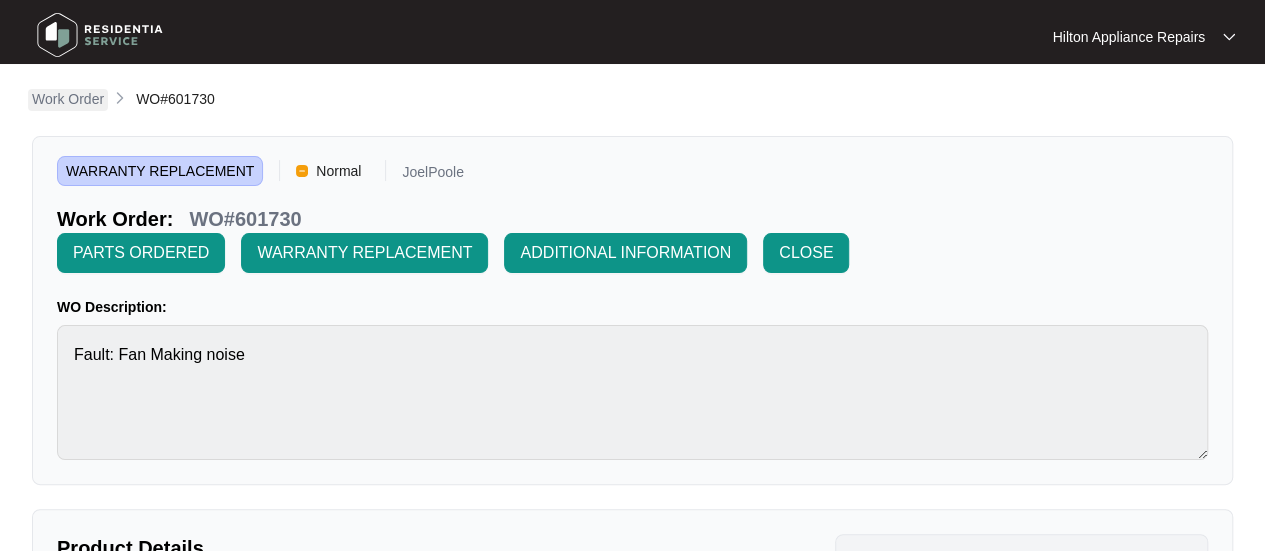 click on "Work Order" at bounding box center (68, 99) 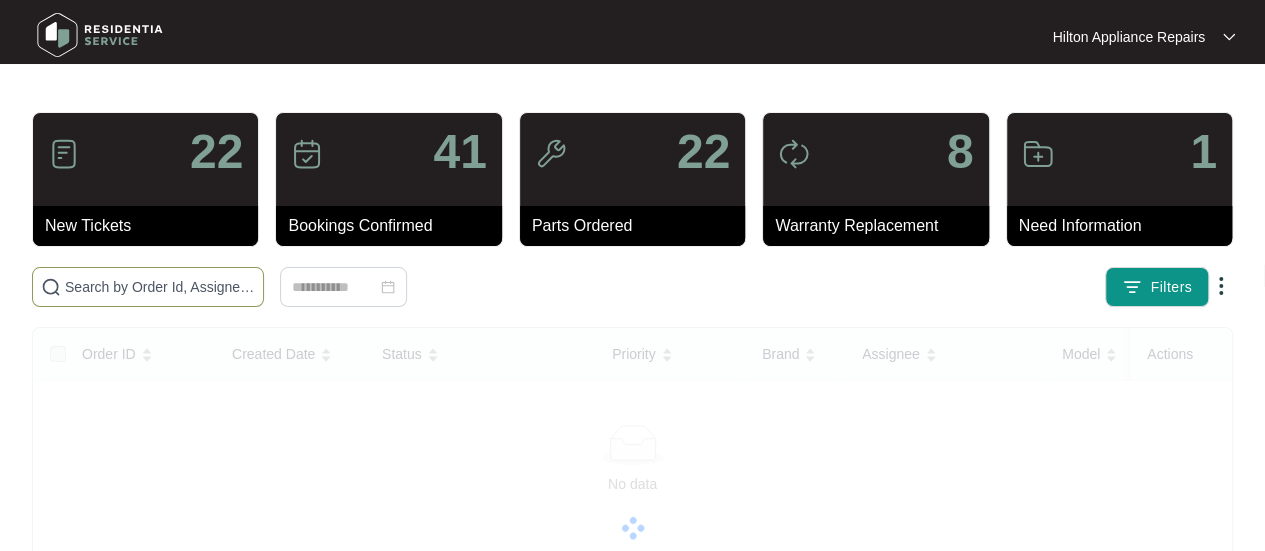click at bounding box center [160, 287] 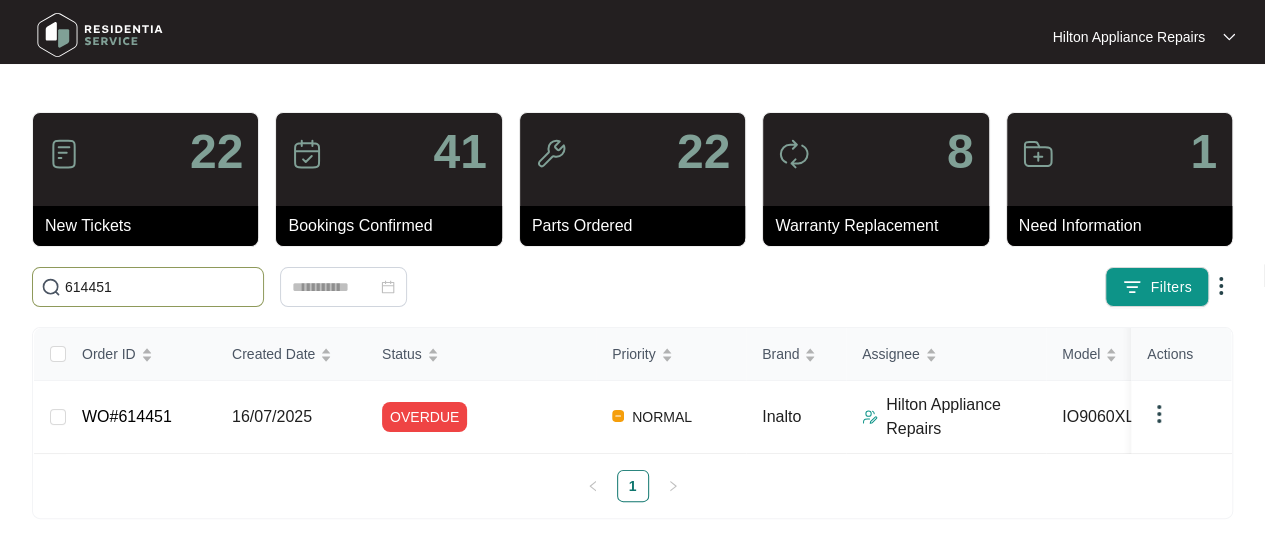 drag, startPoint x: 130, startPoint y: 293, endPoint x: 24, endPoint y: 293, distance: 106 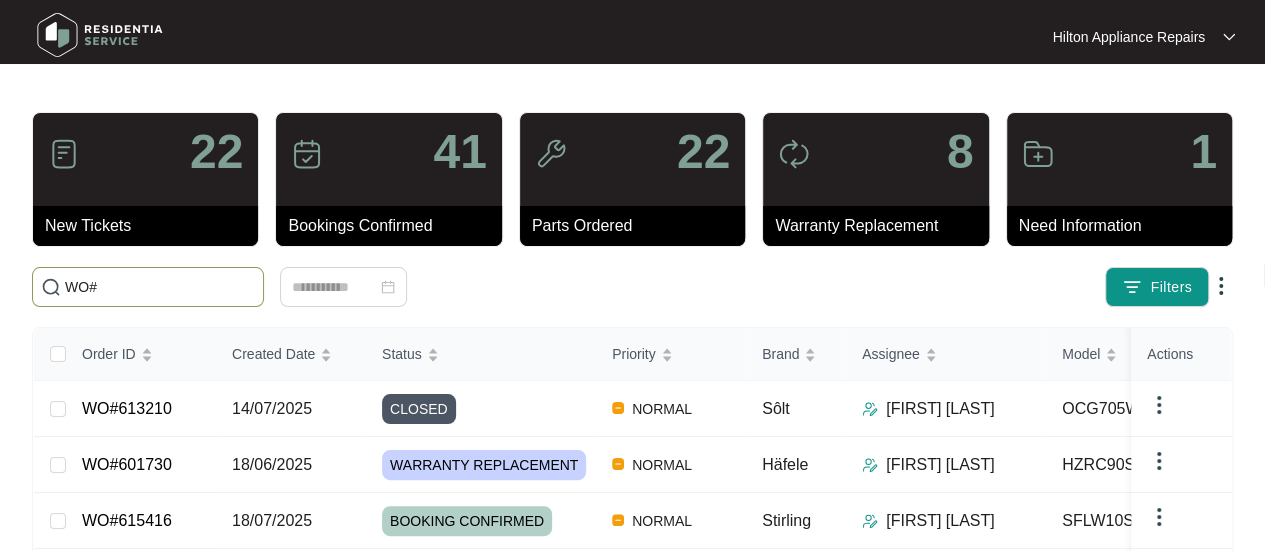 paste on "614451" 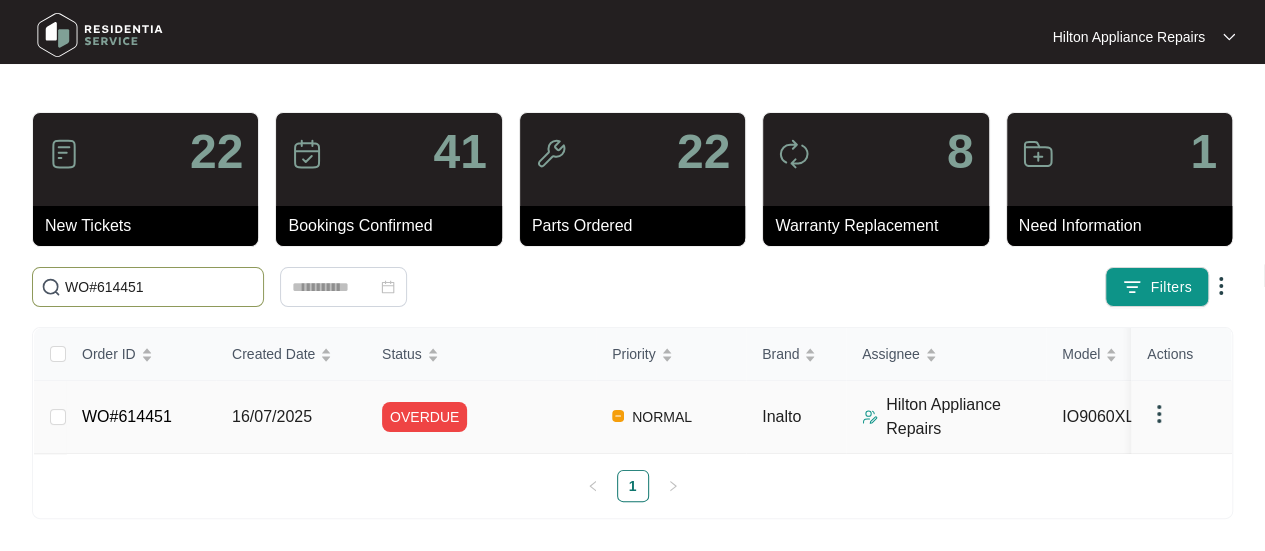 type on "WO#614451" 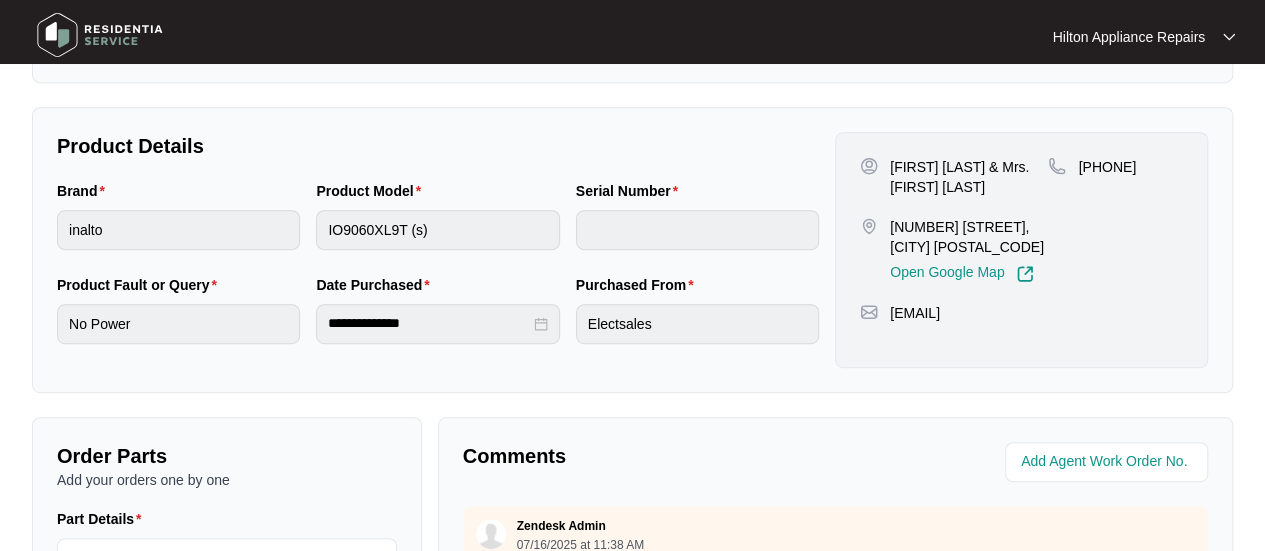 scroll, scrollTop: 600, scrollLeft: 0, axis: vertical 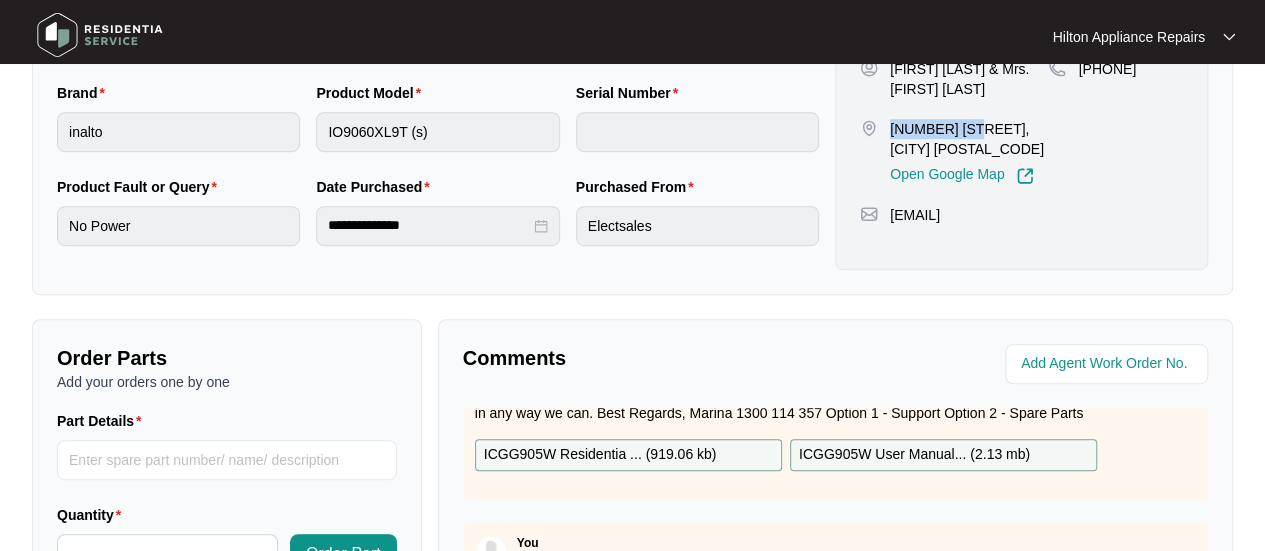 drag, startPoint x: 972, startPoint y: 125, endPoint x: 884, endPoint y: 125, distance: 88 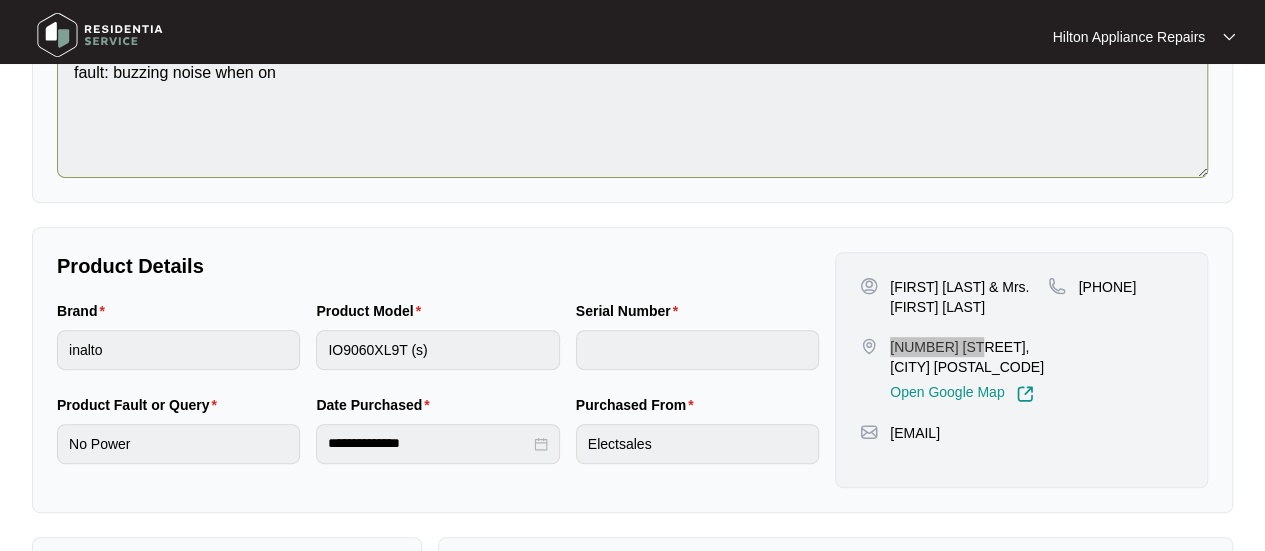 scroll, scrollTop: 0, scrollLeft: 0, axis: both 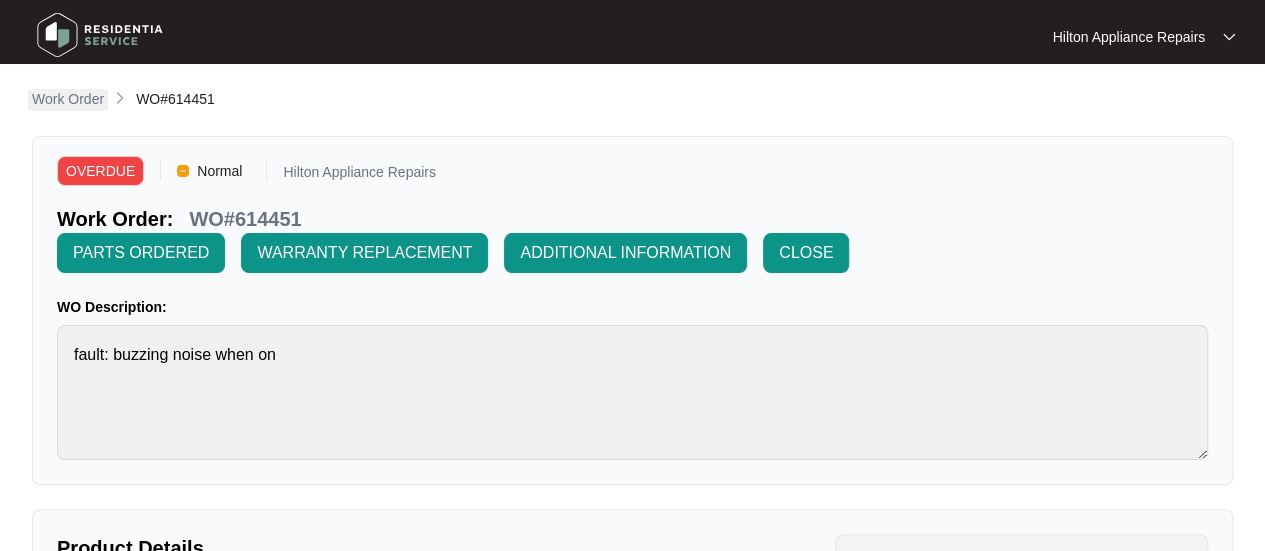 click on "Work Order" at bounding box center [68, 99] 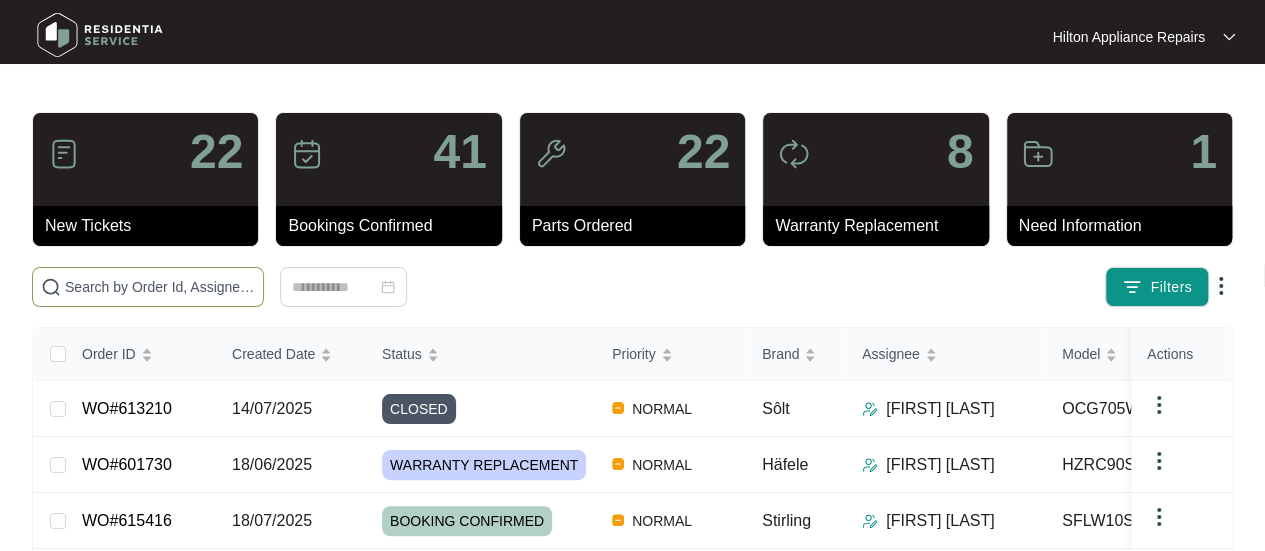 click at bounding box center [160, 287] 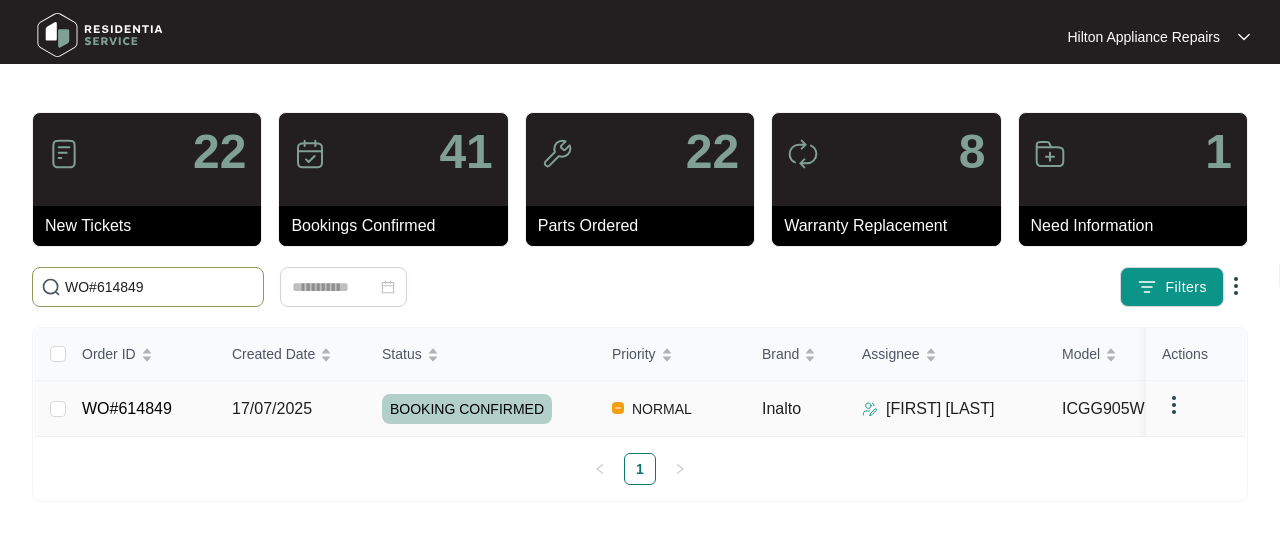 type on "WO#614849" 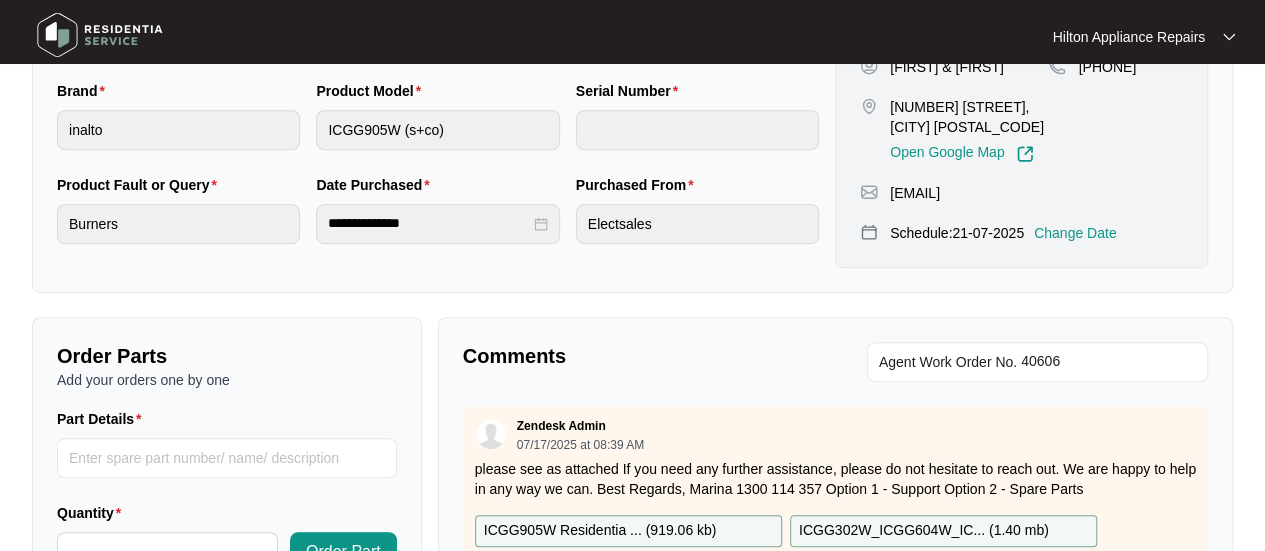 scroll, scrollTop: 600, scrollLeft: 0, axis: vertical 